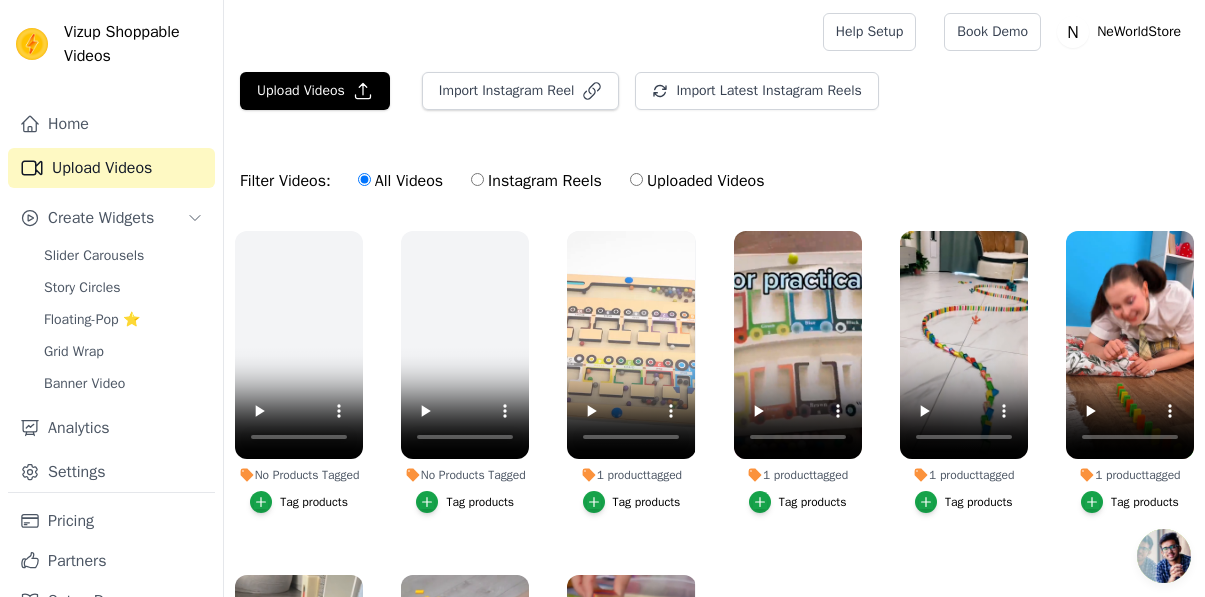 scroll, scrollTop: 0, scrollLeft: 0, axis: both 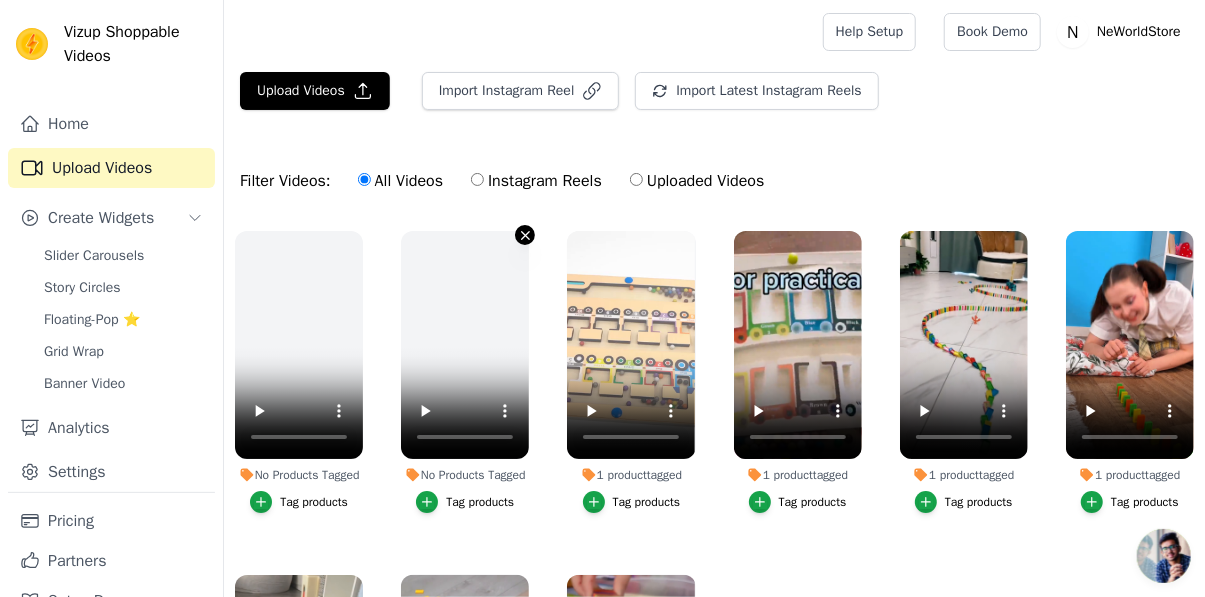 click 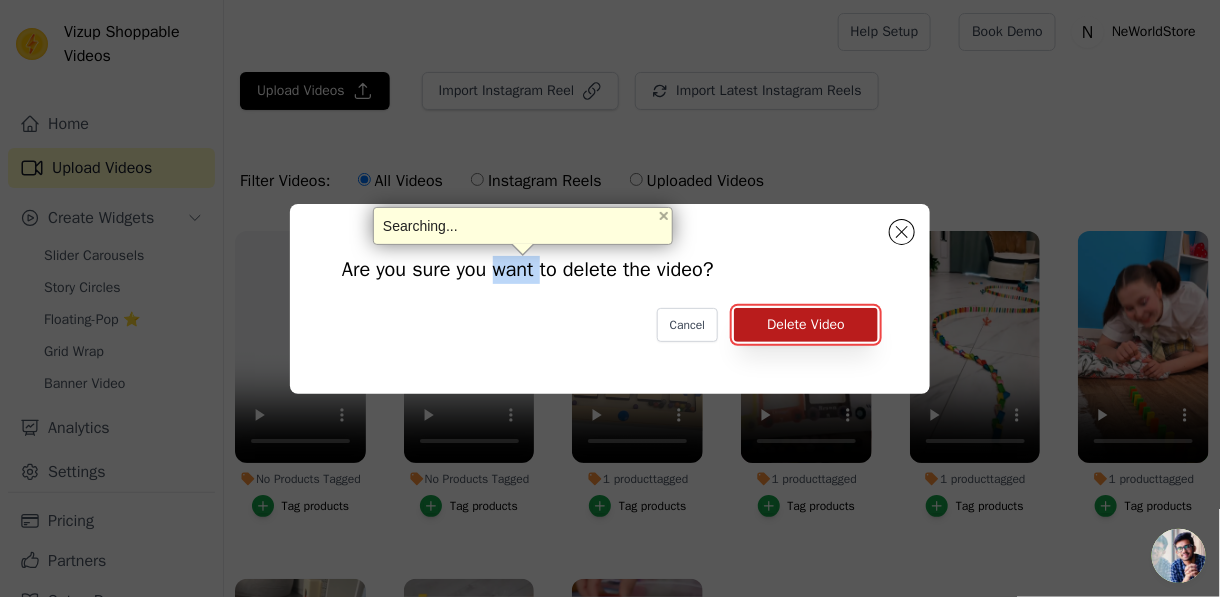 click on "Delete Video" at bounding box center (806, 325) 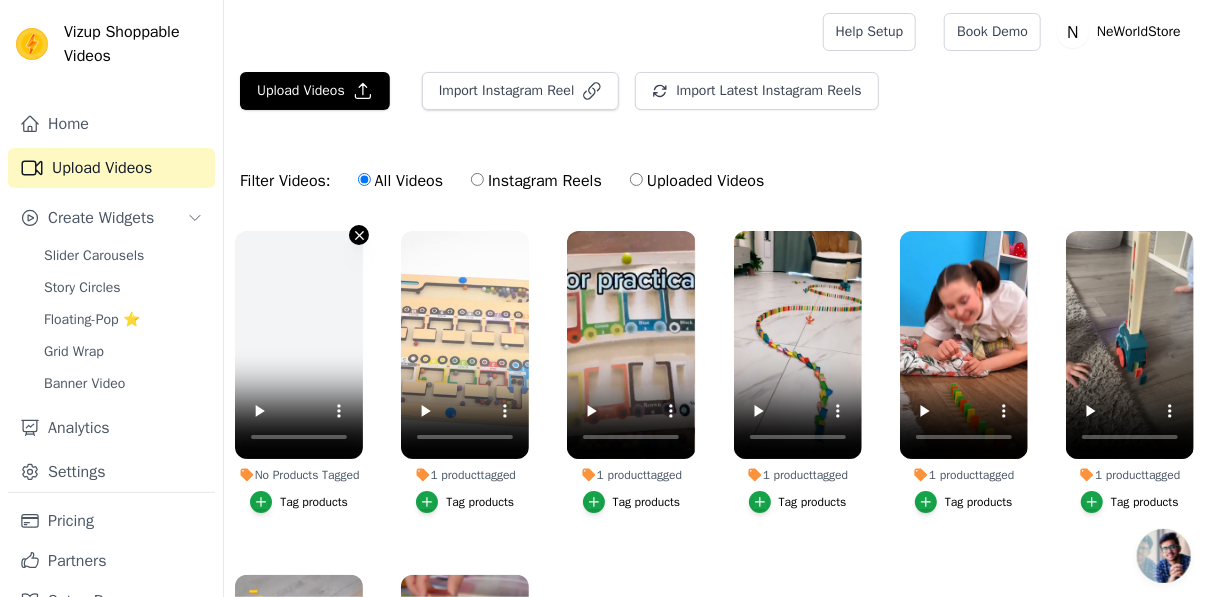 click 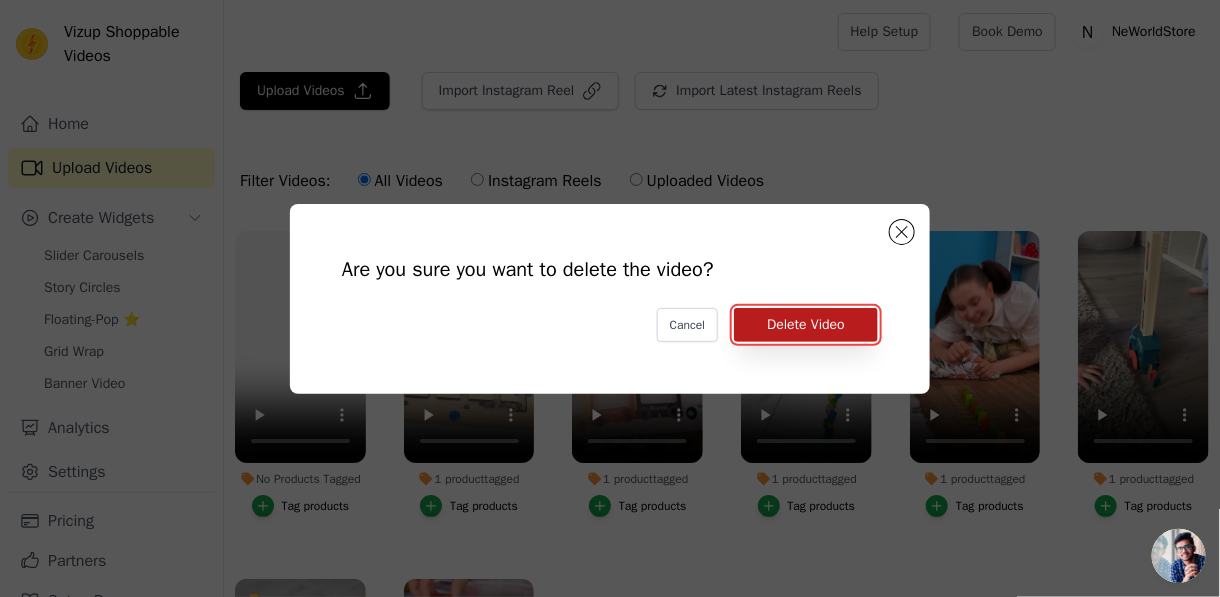 click on "Delete Video" at bounding box center (806, 325) 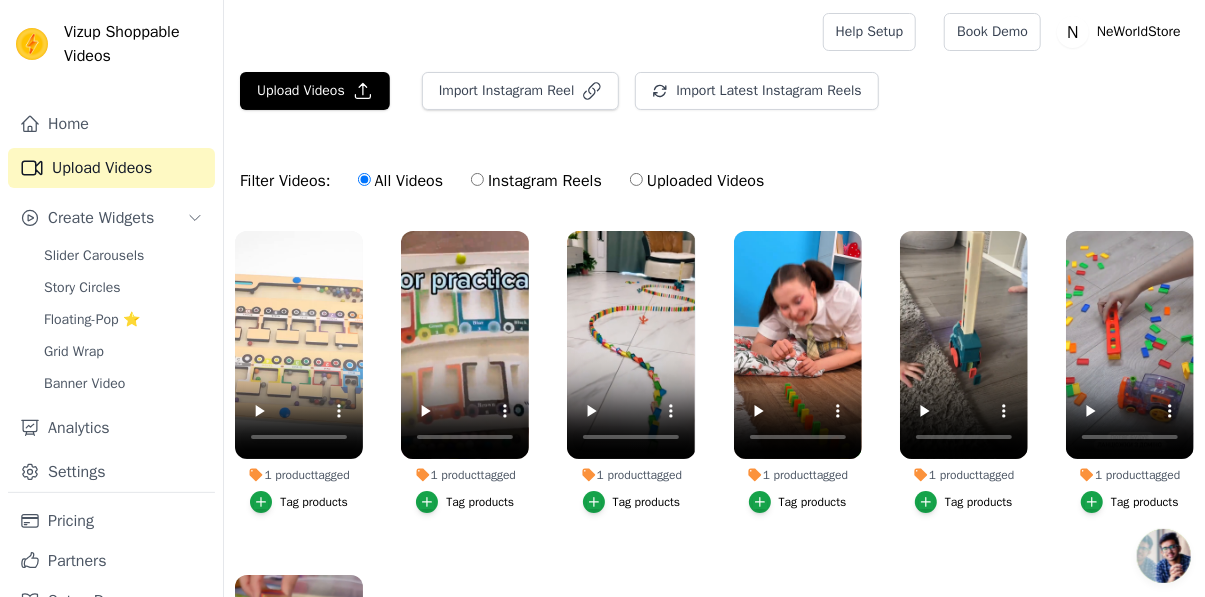 click on "Tag products" at bounding box center [480, 502] 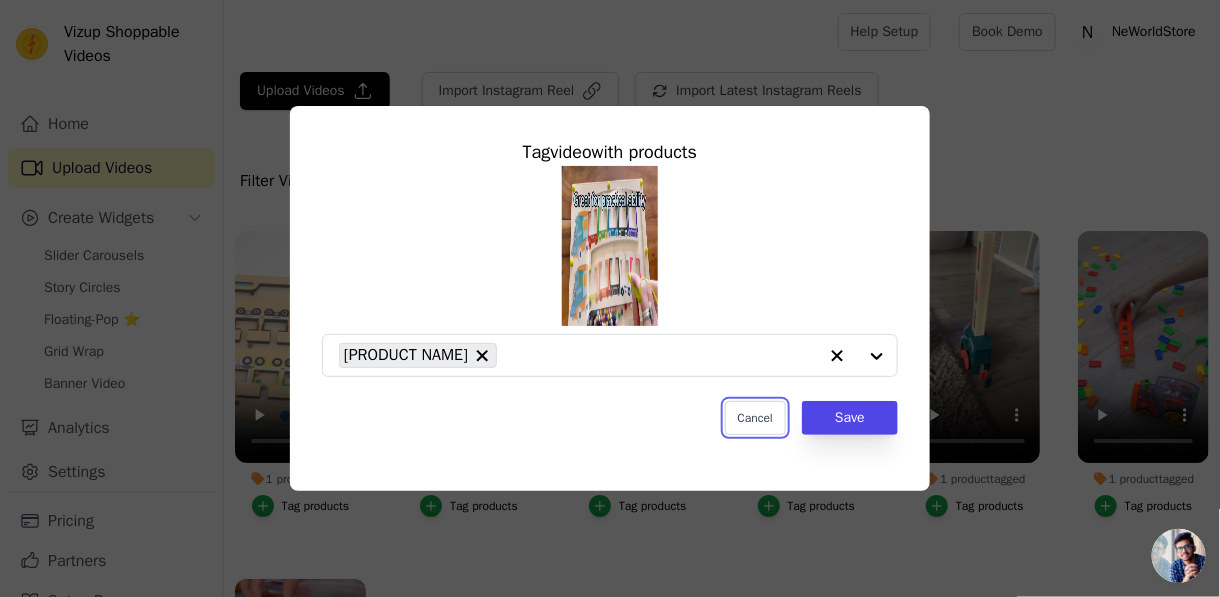 click on "Cancel" at bounding box center (755, 418) 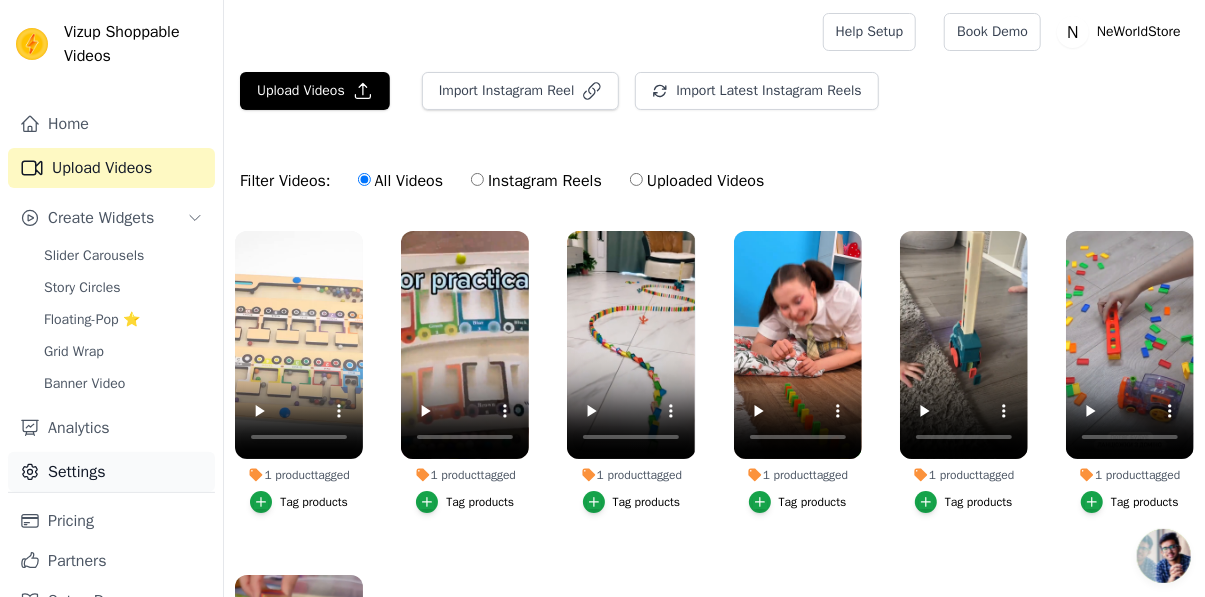 click on "Settings" at bounding box center [111, 472] 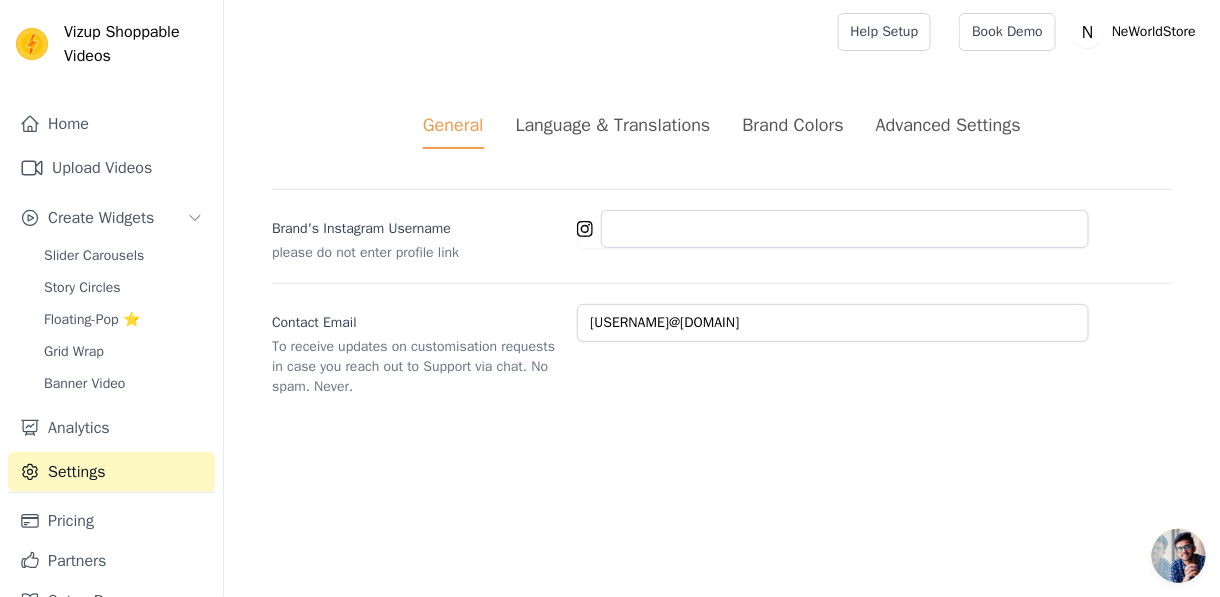 click on "Language & Translations" at bounding box center [613, 125] 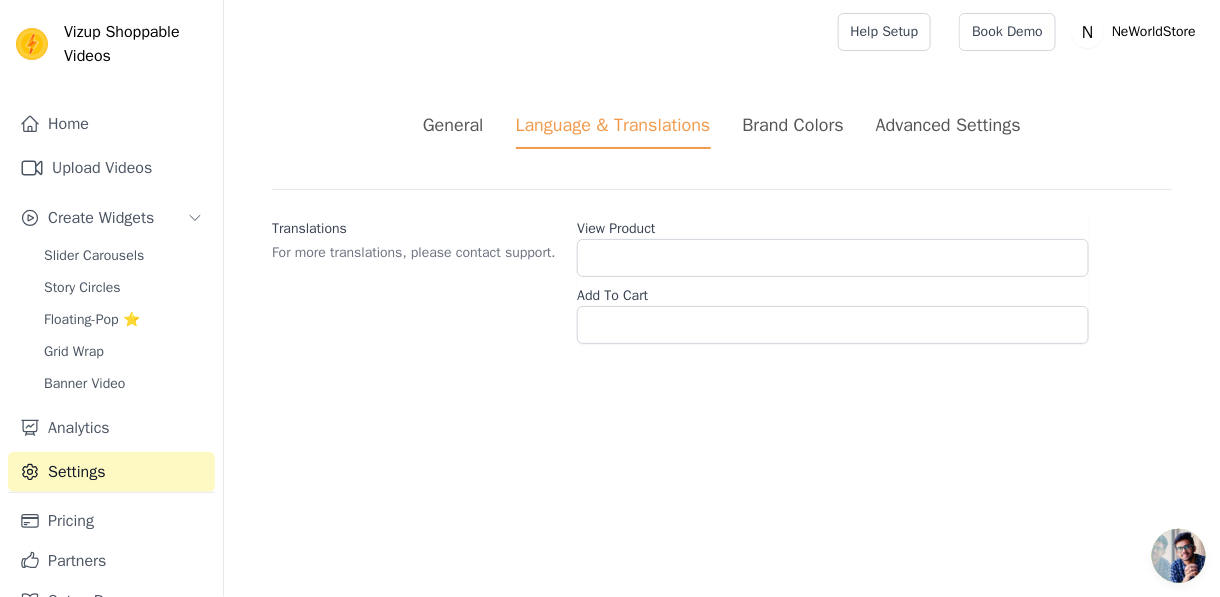 click on "Brand Colors" at bounding box center (793, 125) 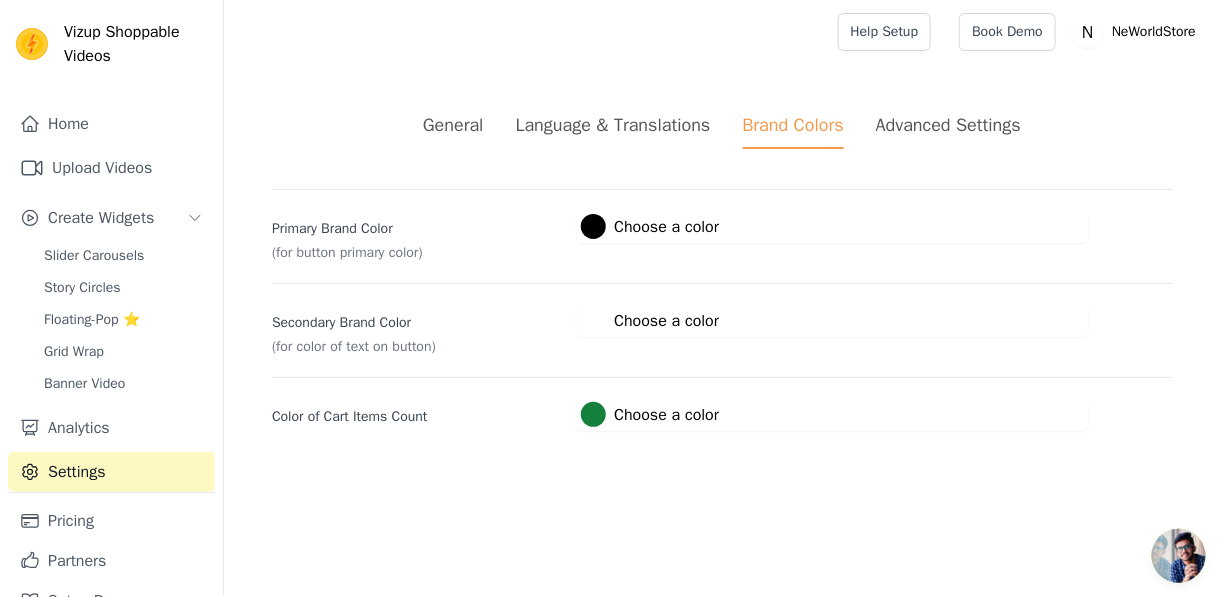 click on "Advanced Settings" at bounding box center [948, 125] 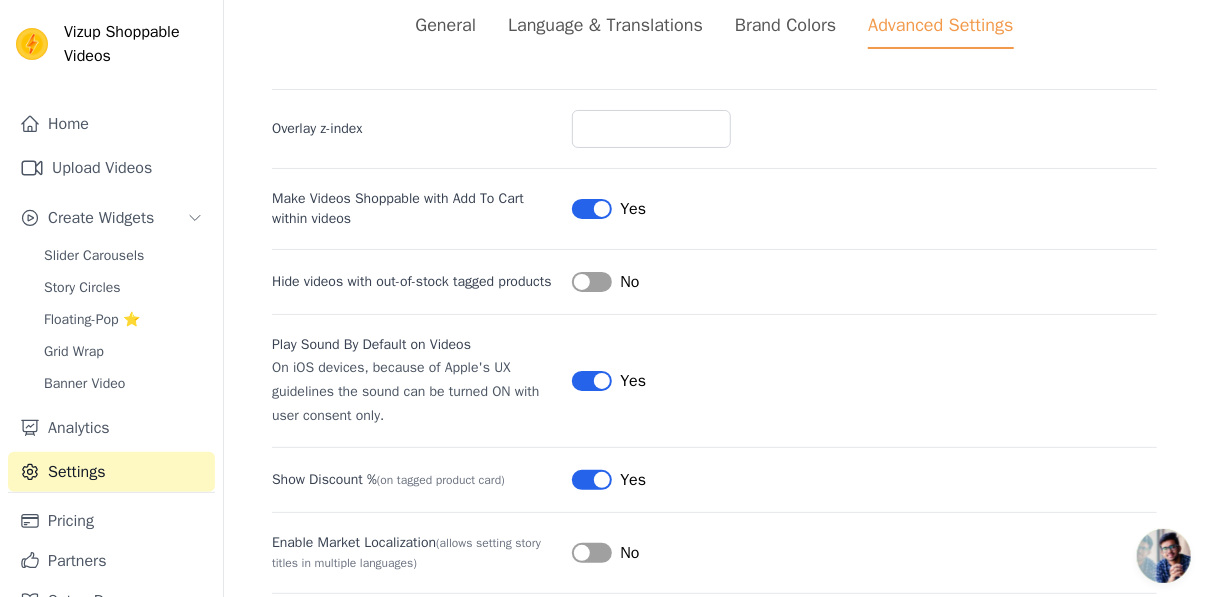 scroll, scrollTop: 200, scrollLeft: 0, axis: vertical 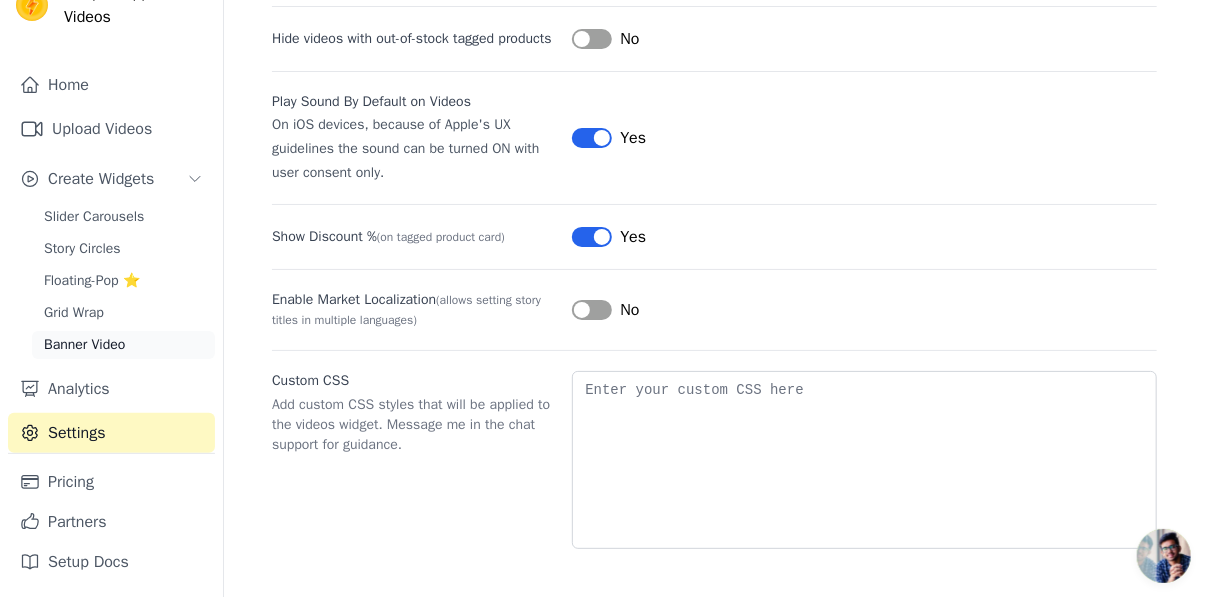 click on "Banner Video" at bounding box center [123, 345] 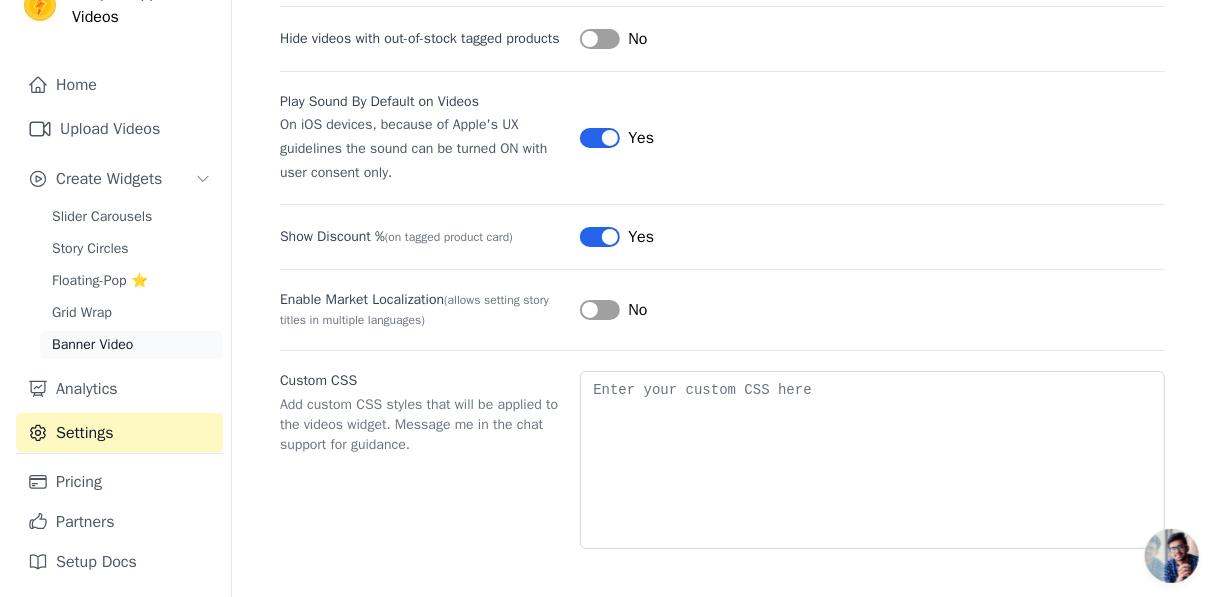 scroll, scrollTop: 0, scrollLeft: 0, axis: both 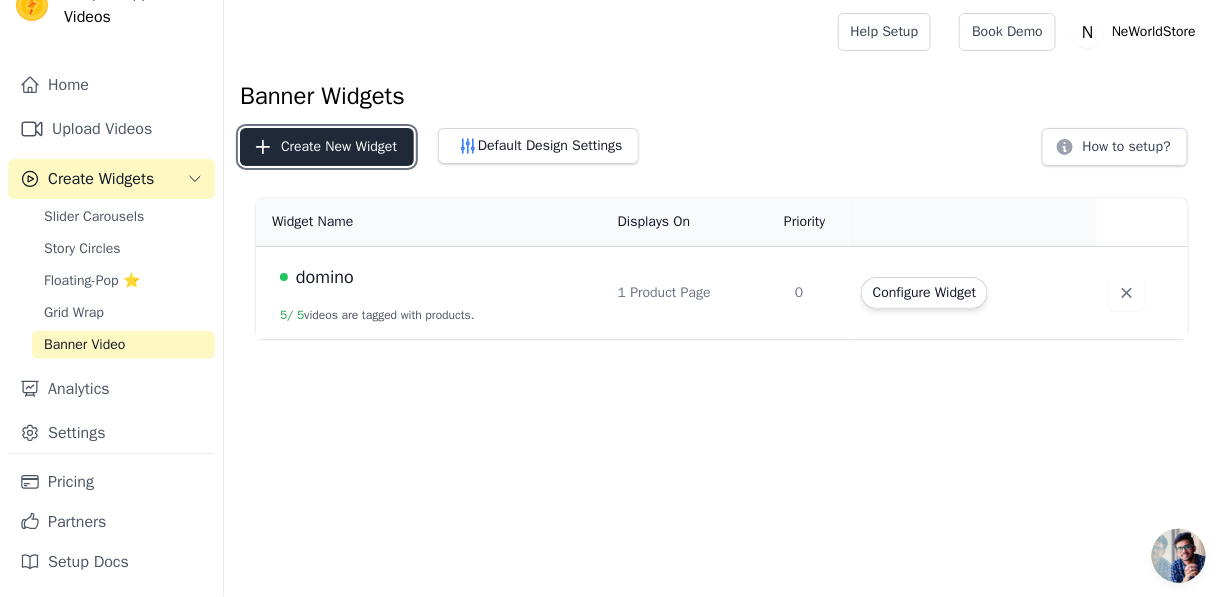 click on "Create New Widget" at bounding box center [327, 147] 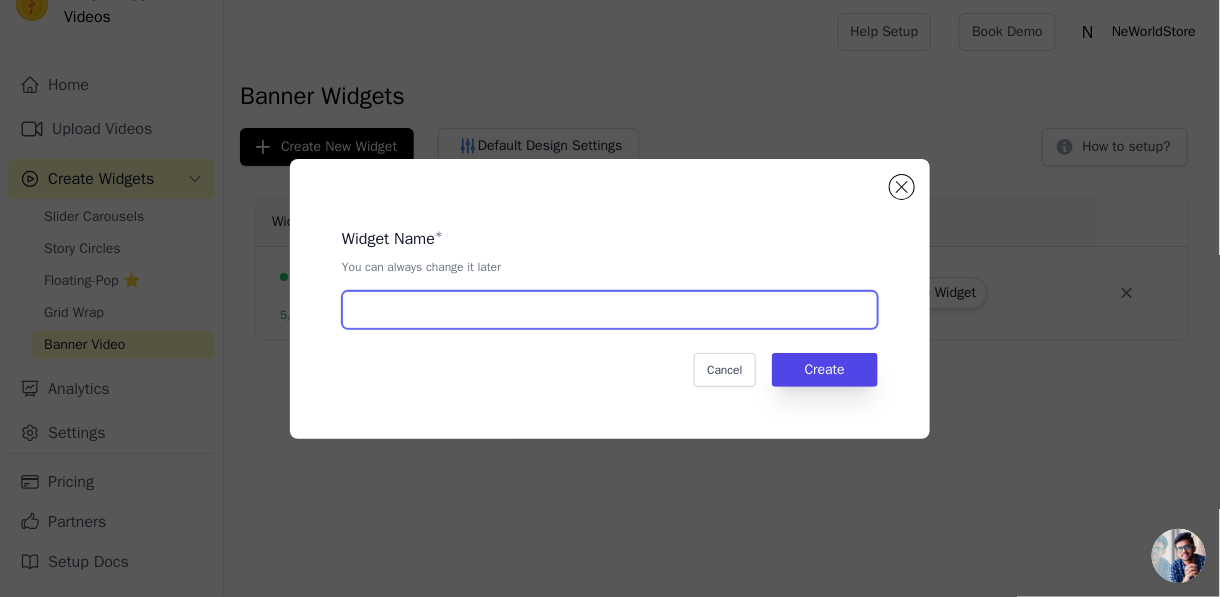 click at bounding box center [610, 310] 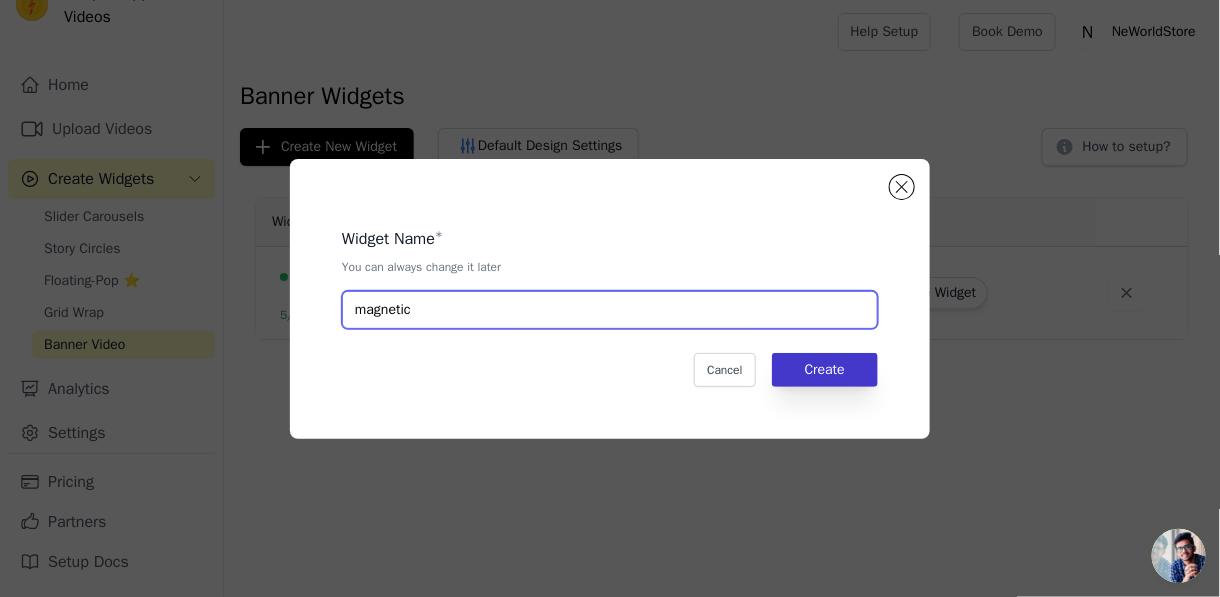 type on "magnetic" 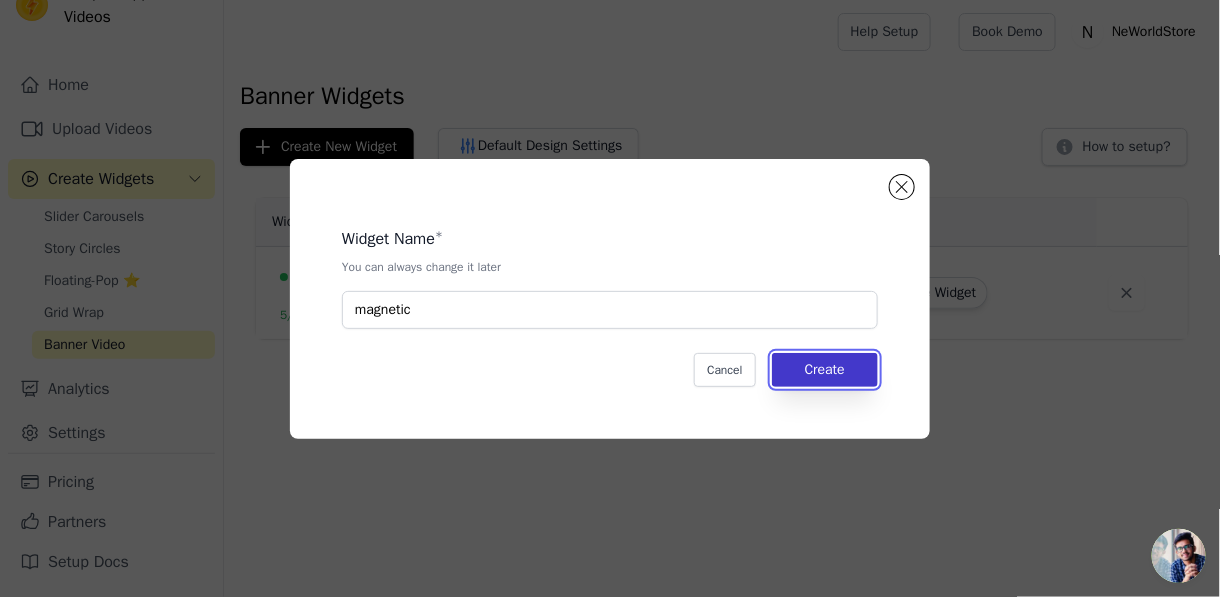 click on "Create" at bounding box center [825, 370] 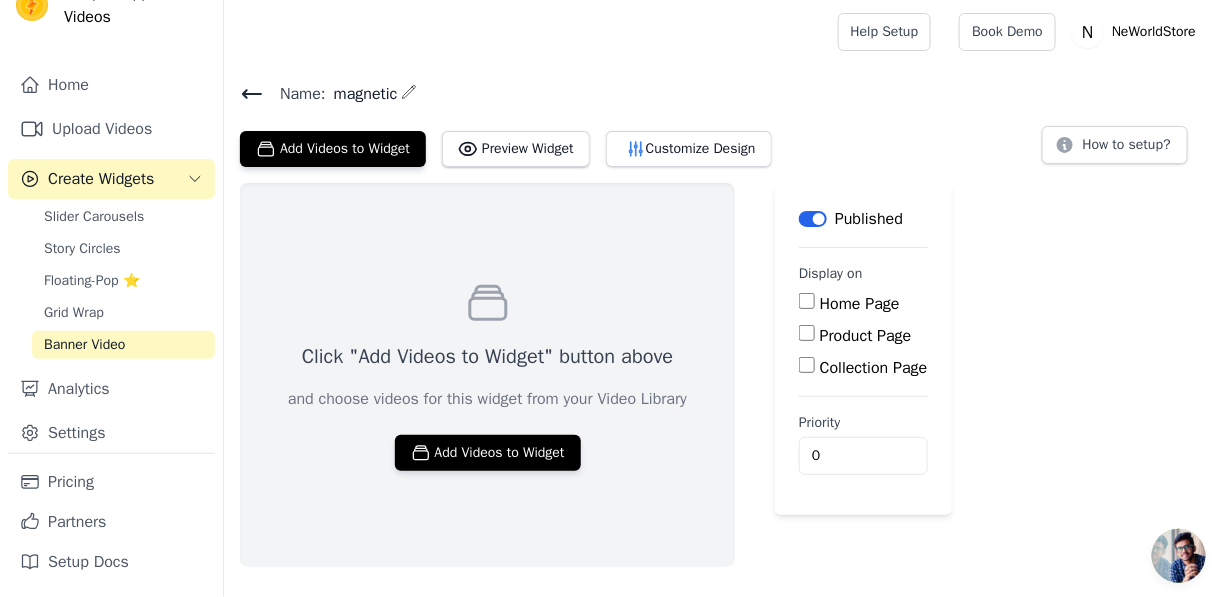 click on "Product Page" at bounding box center [807, 333] 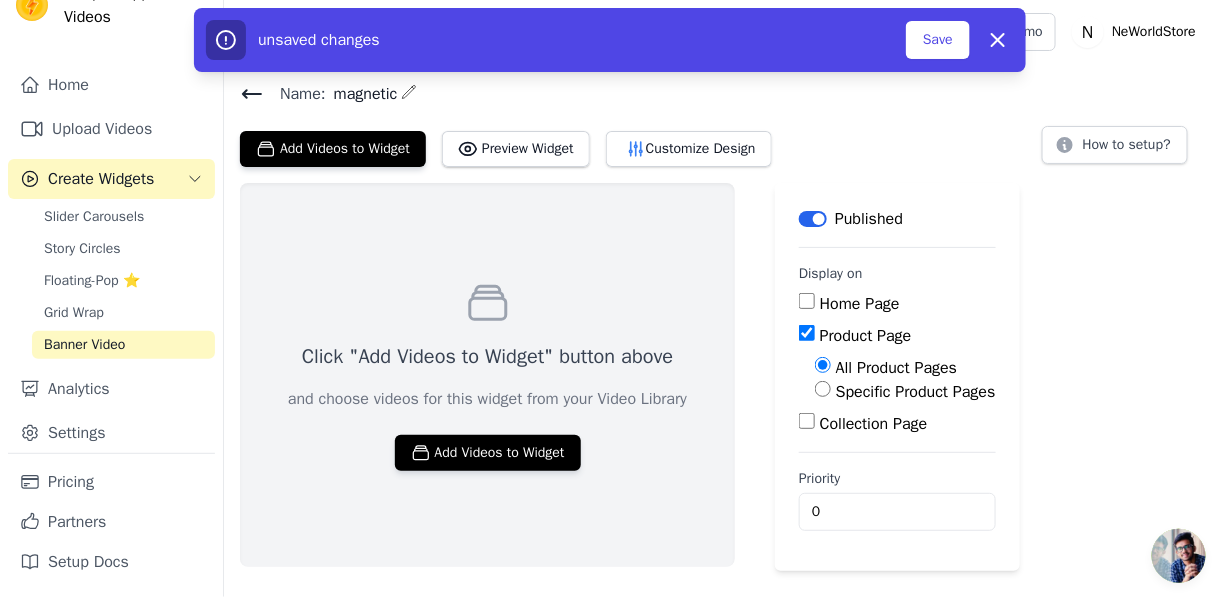 click on "Specific Product Pages" at bounding box center [823, 389] 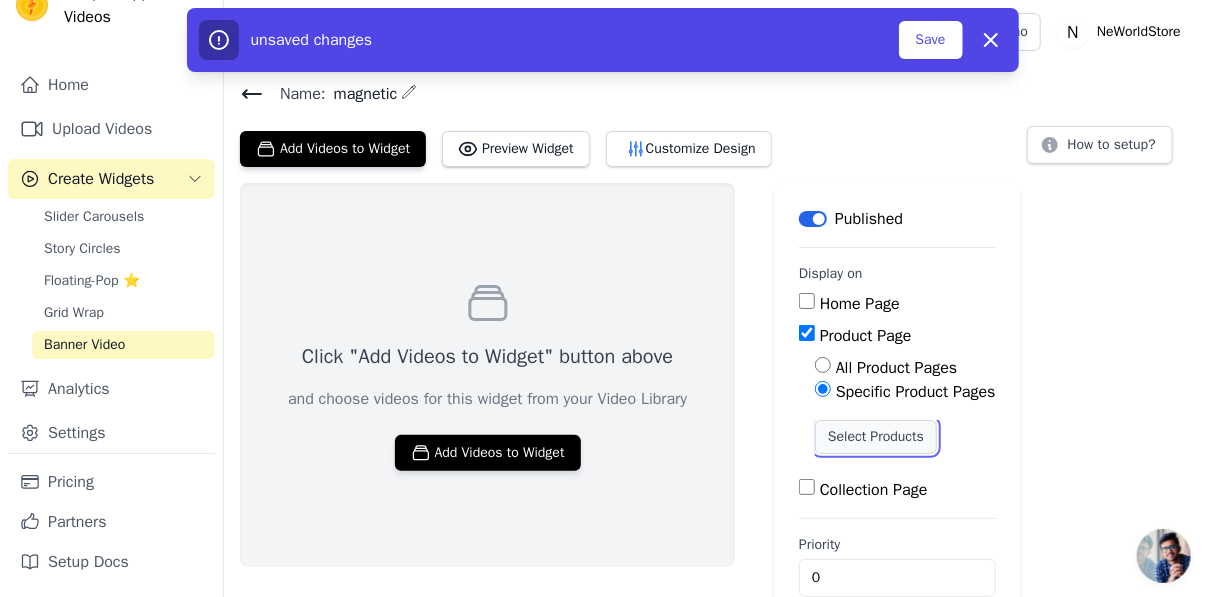 click on "Select Products" at bounding box center (876, 437) 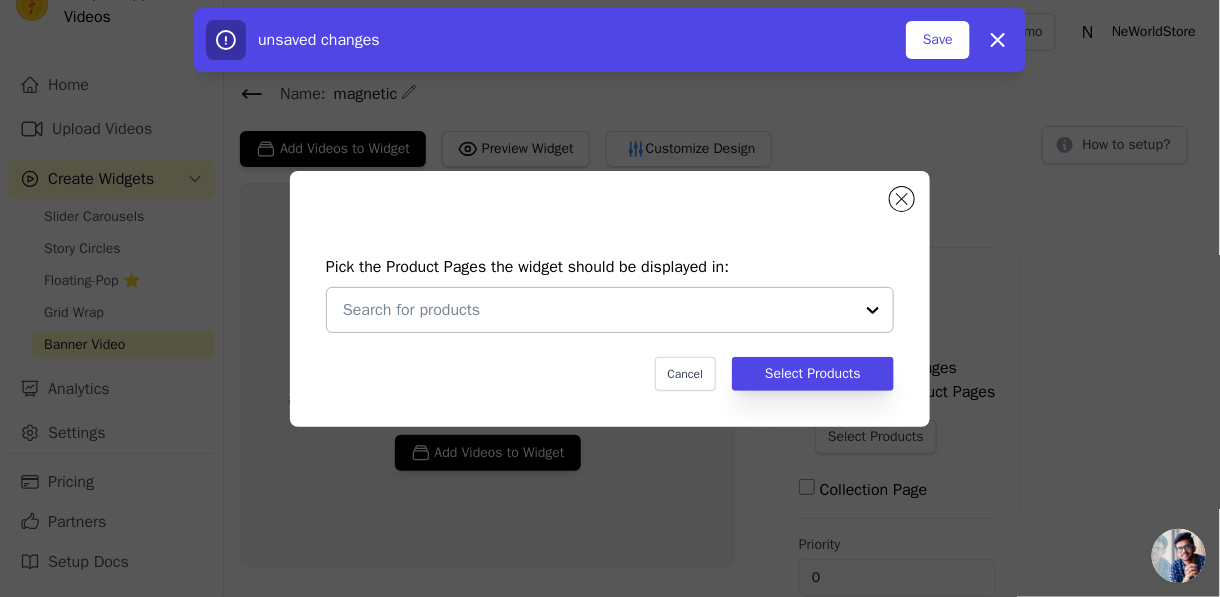 click at bounding box center [598, 310] 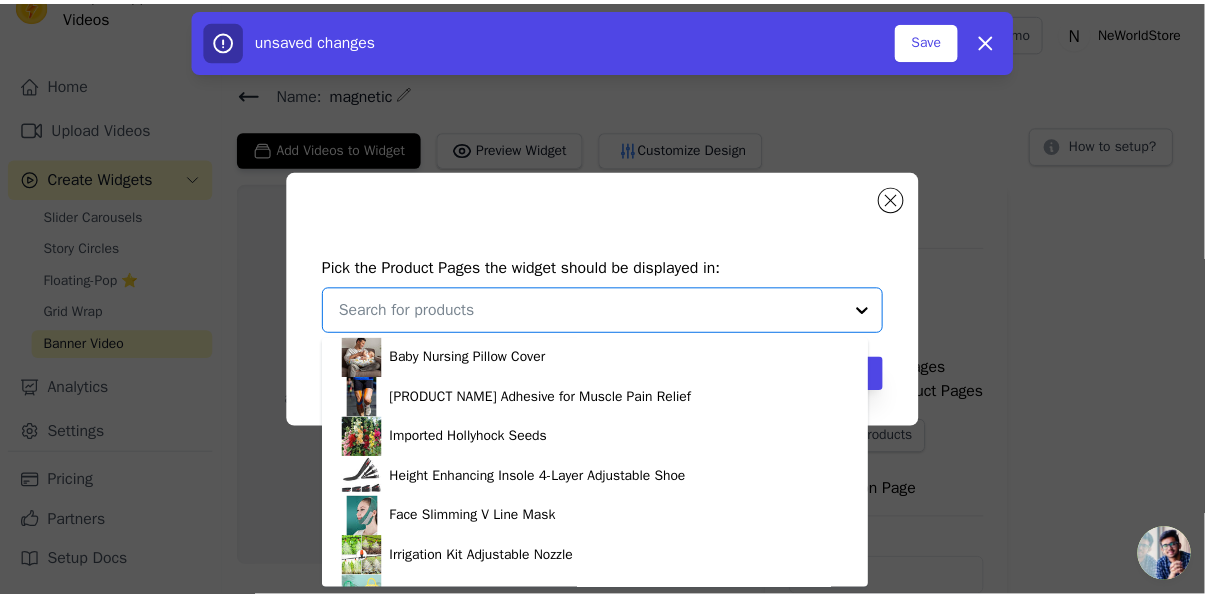 scroll, scrollTop: 2193, scrollLeft: 0, axis: vertical 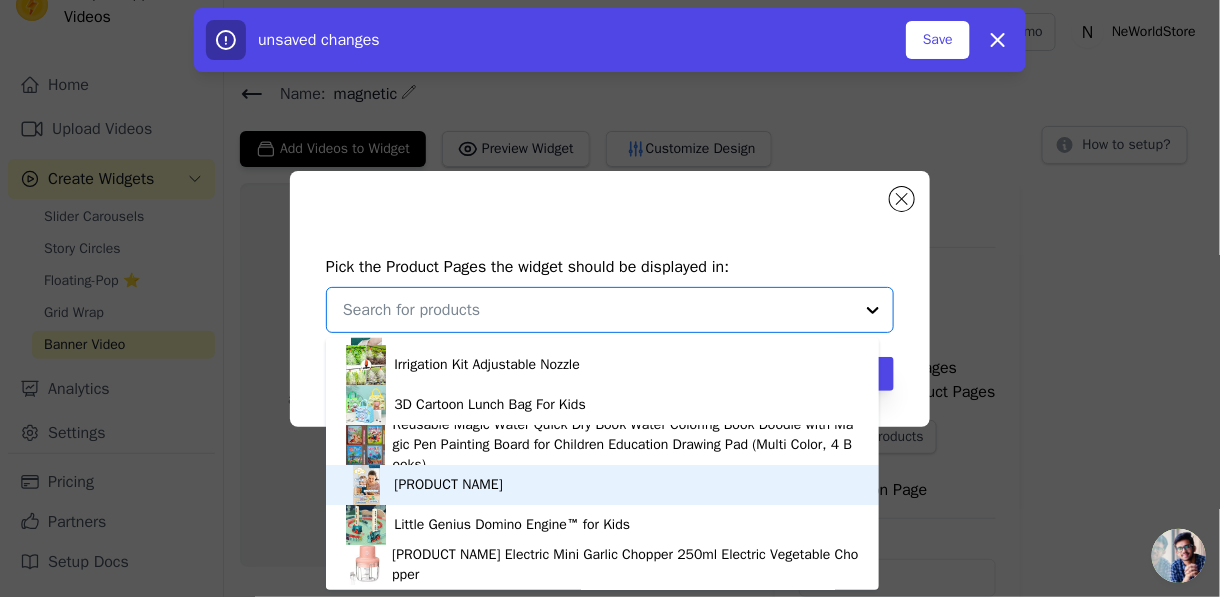 click on "[PRODUCT NAME]" at bounding box center (602, 485) 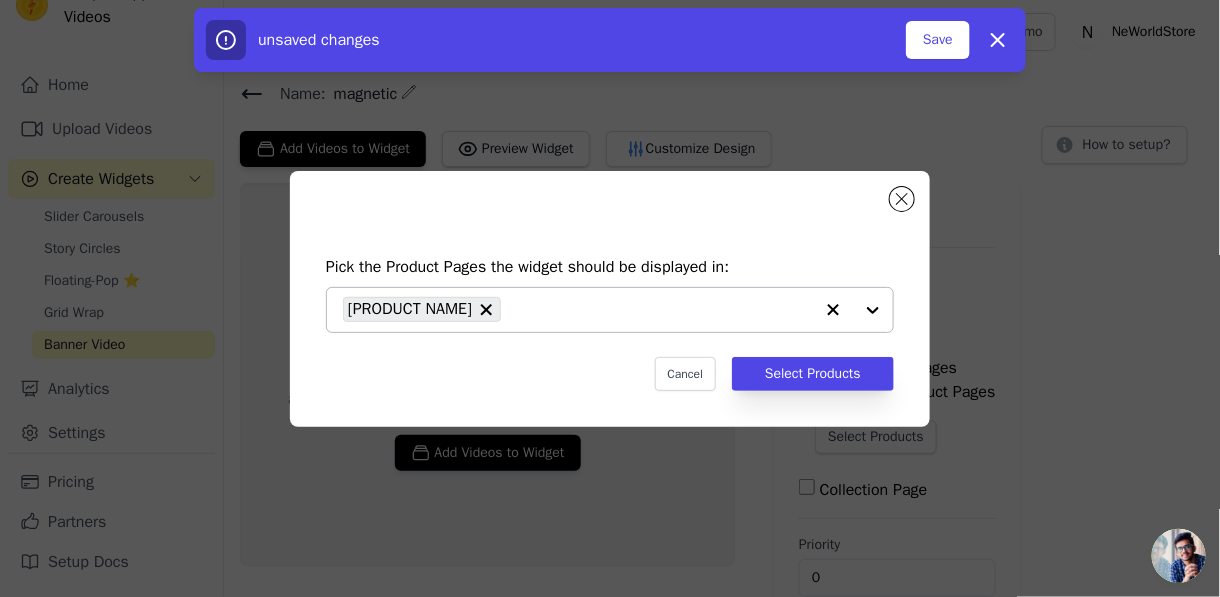 click on "Pick the Product Pages the widget should be displayed in:         [PRODUCT NAME]                   Cancel   Select Products" at bounding box center (610, 323) 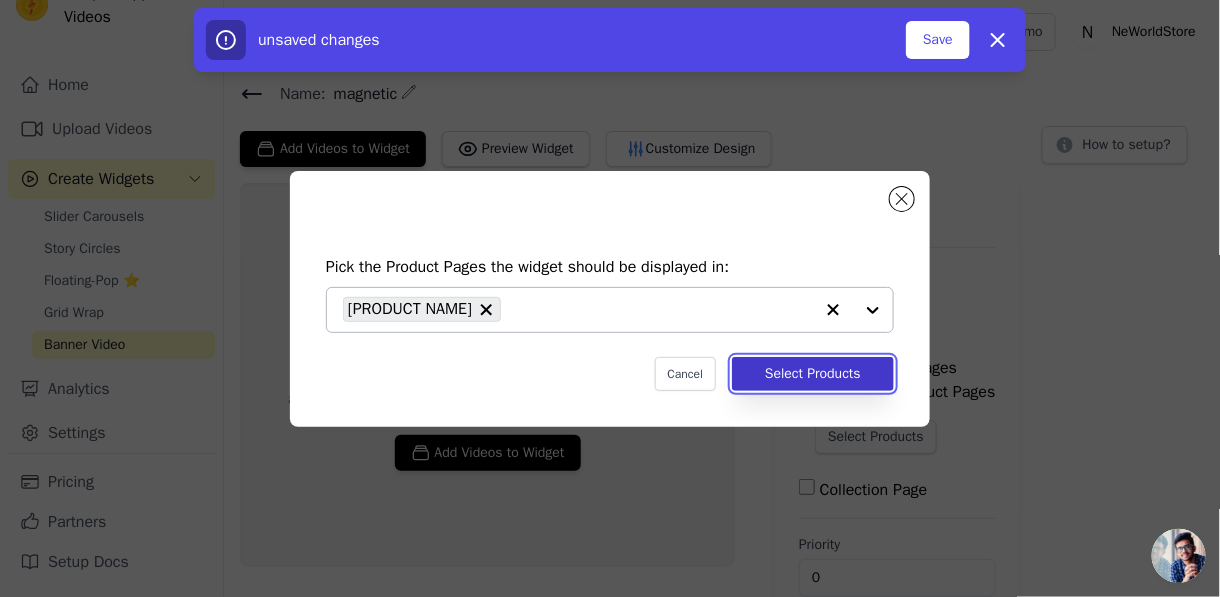 click on "Select Products" at bounding box center [813, 374] 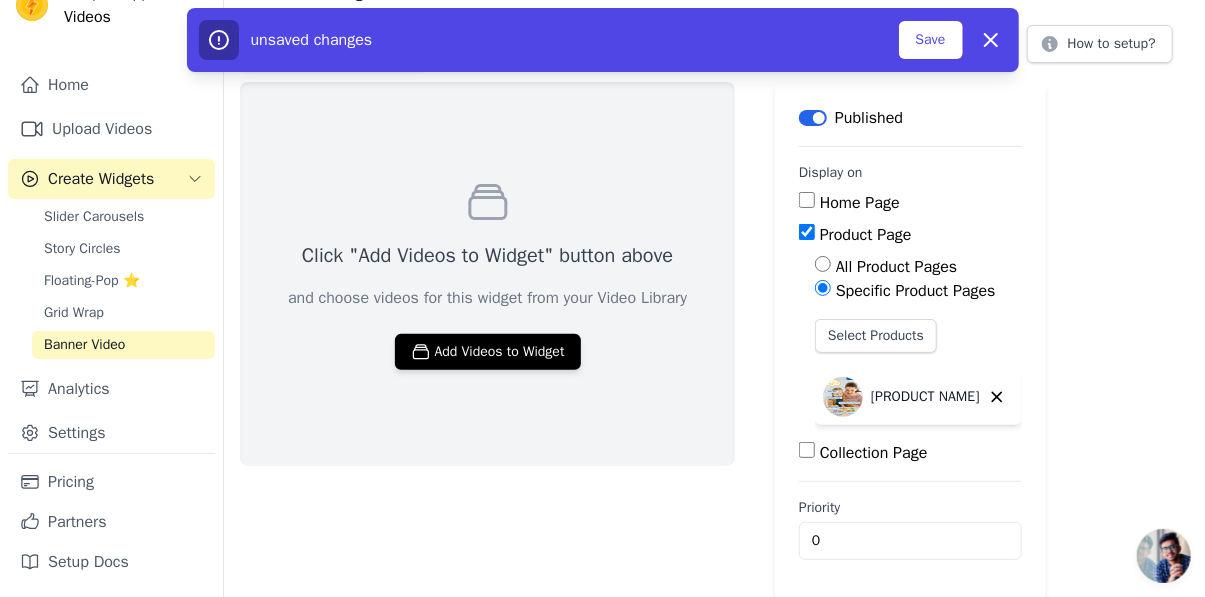 scroll, scrollTop: 0, scrollLeft: 0, axis: both 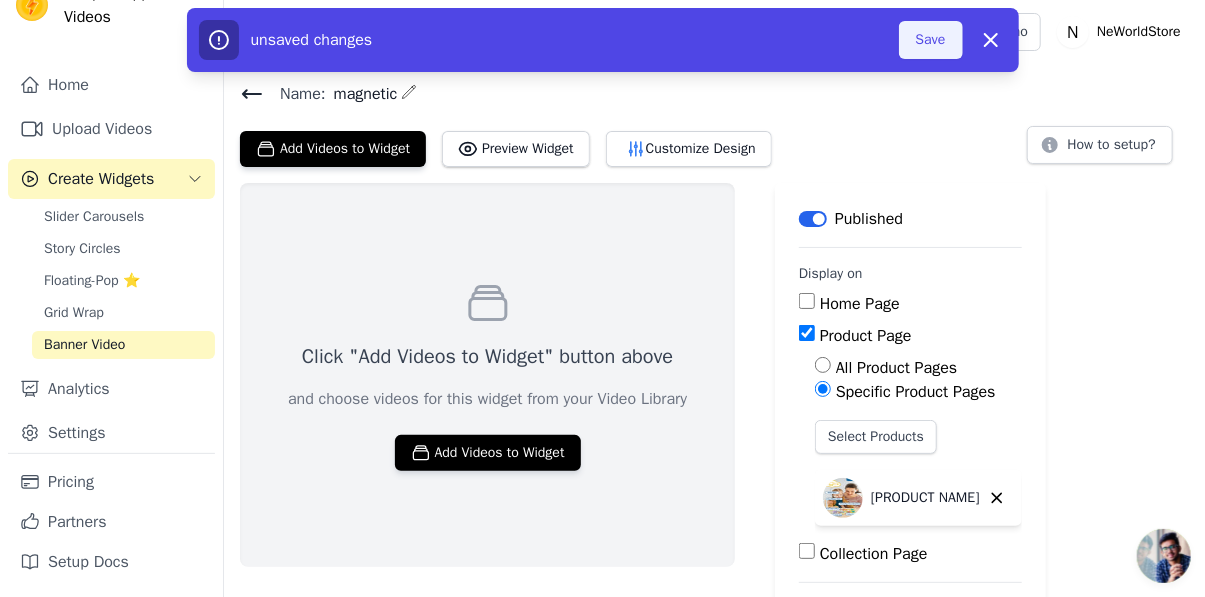 click on "Save" at bounding box center (931, 40) 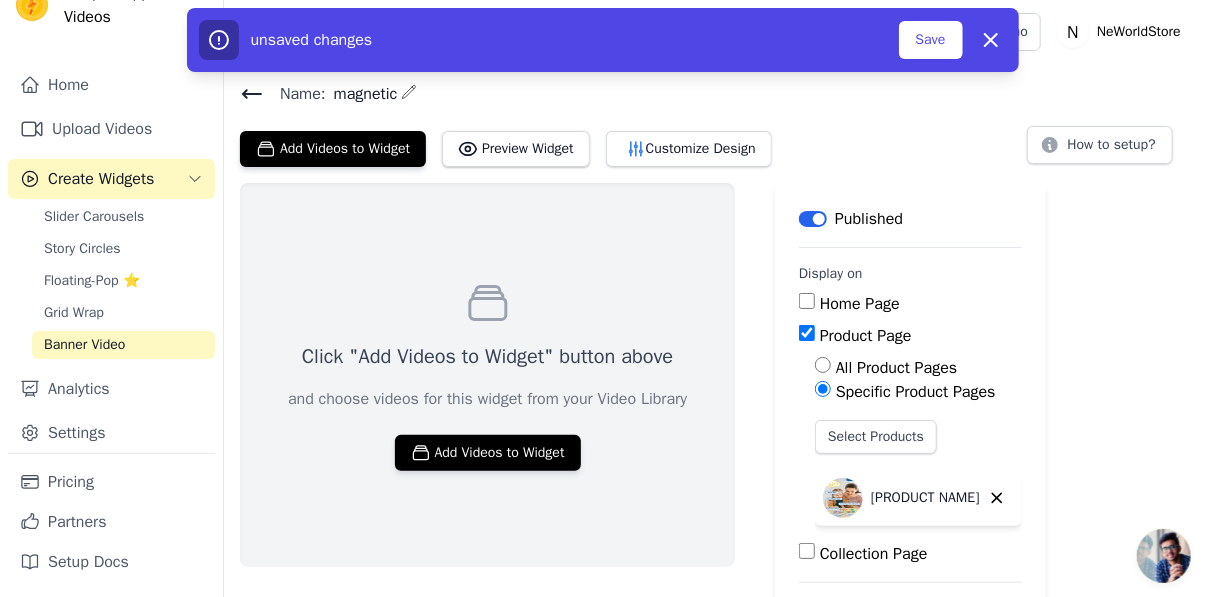 scroll, scrollTop: 101, scrollLeft: 0, axis: vertical 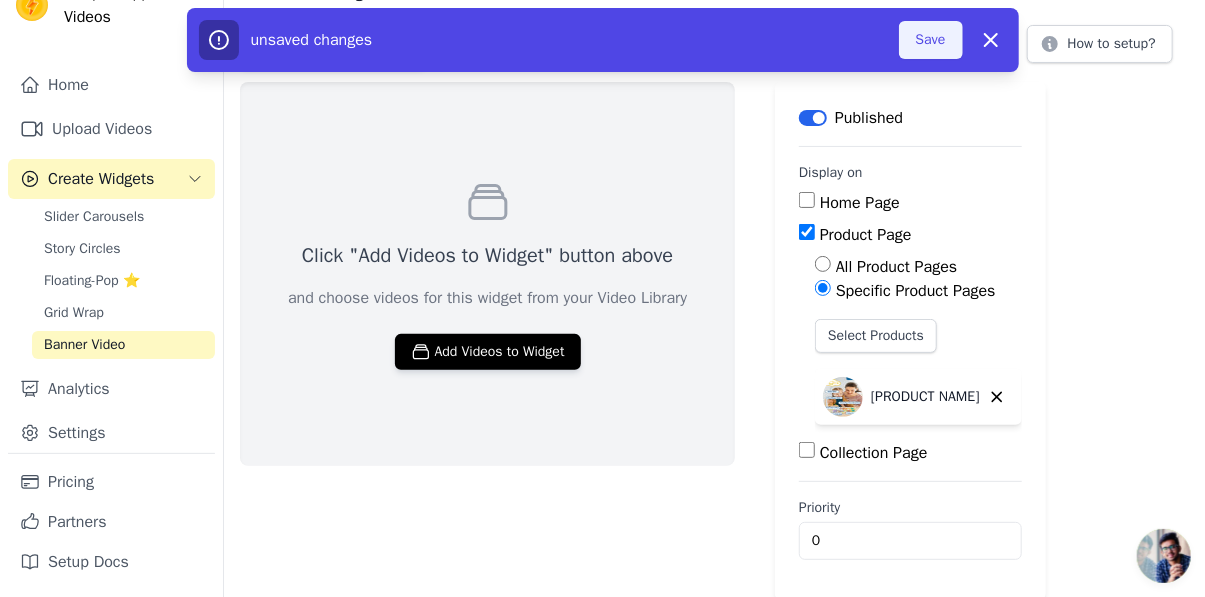 click on "Save" at bounding box center [931, 40] 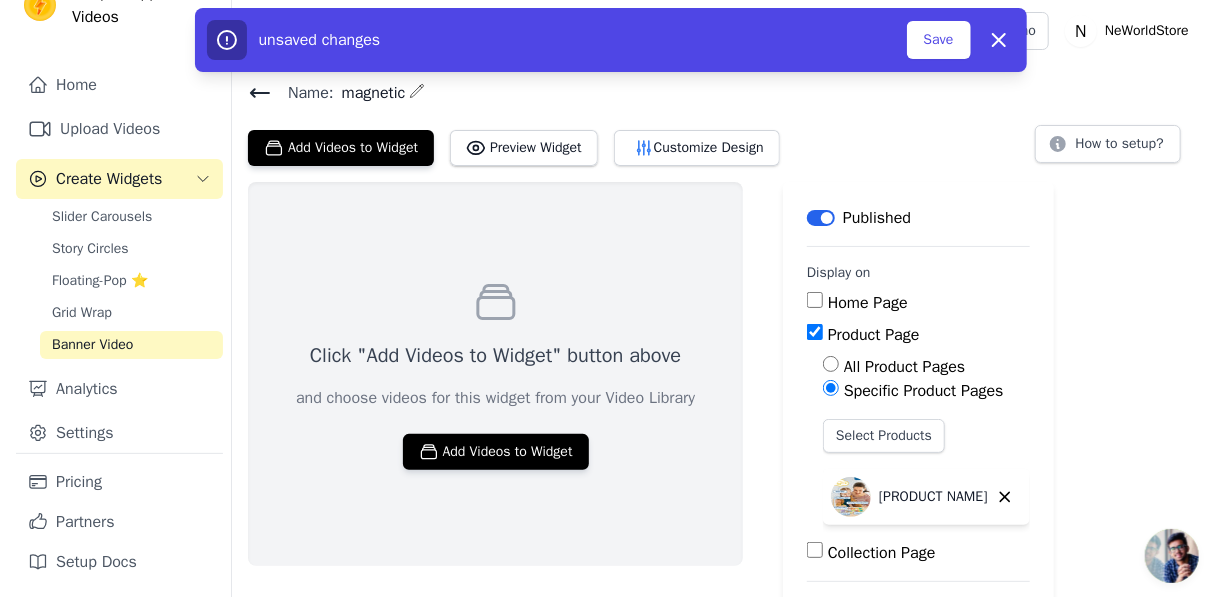 scroll, scrollTop: 0, scrollLeft: 0, axis: both 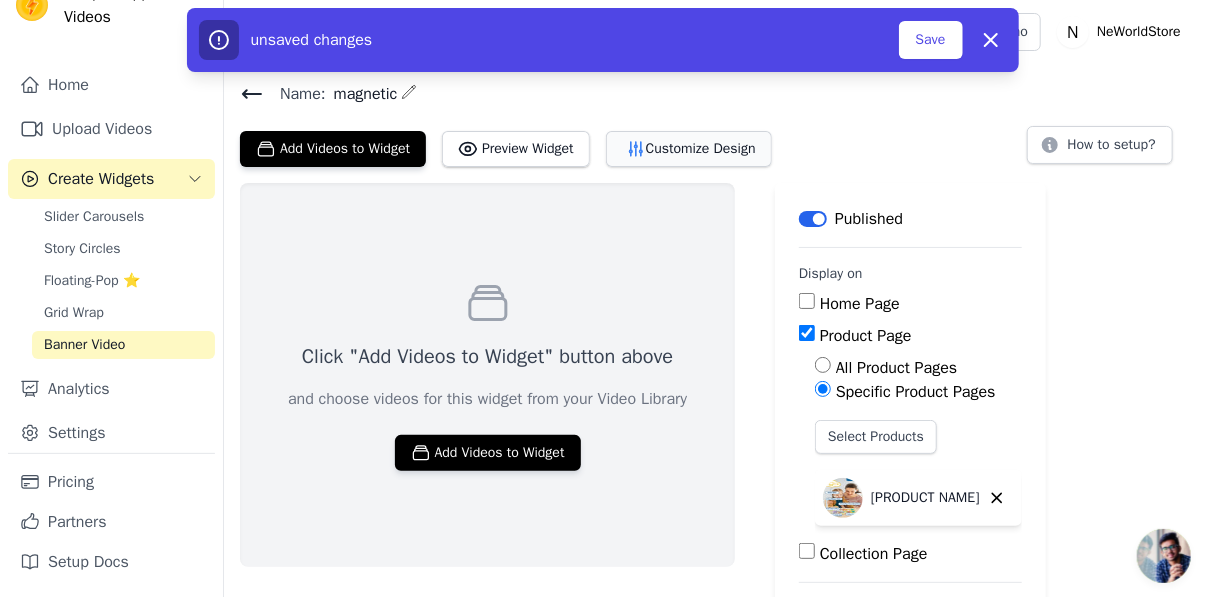 click on "Customize Design" at bounding box center (689, 149) 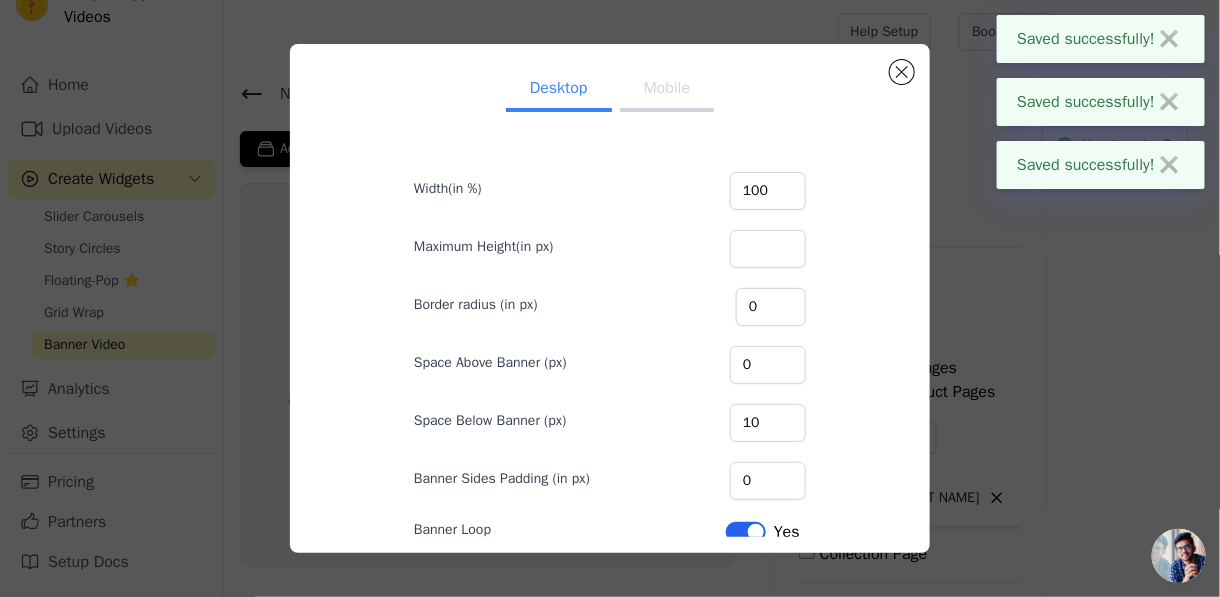 click on "Mobile" at bounding box center [667, 90] 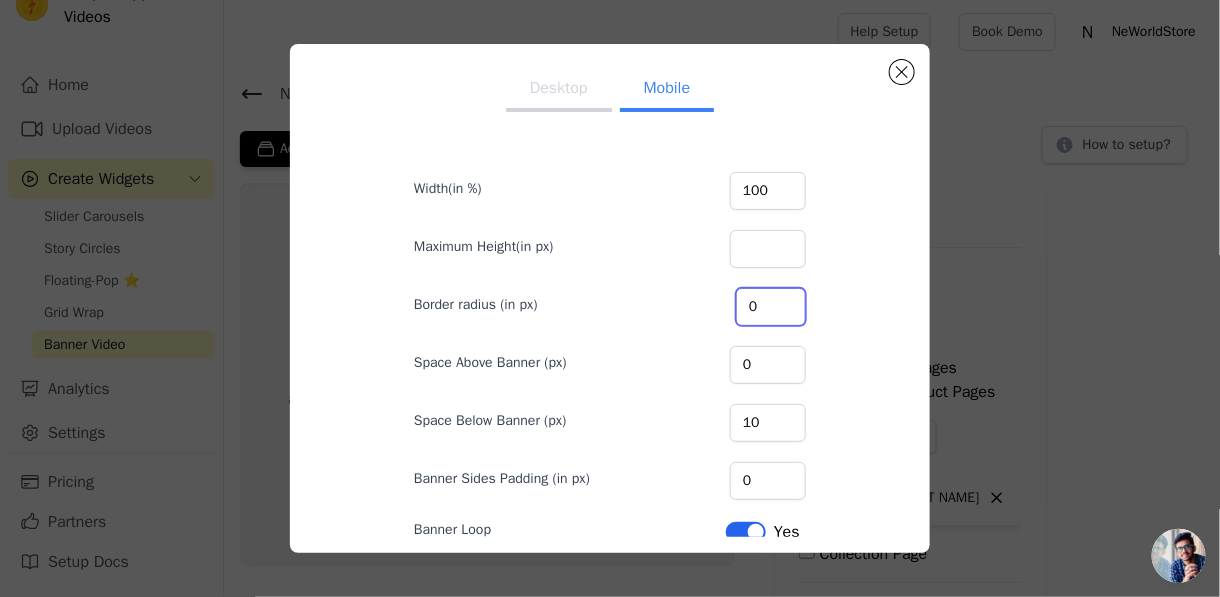 drag, startPoint x: 714, startPoint y: 309, endPoint x: 695, endPoint y: 306, distance: 19.235384 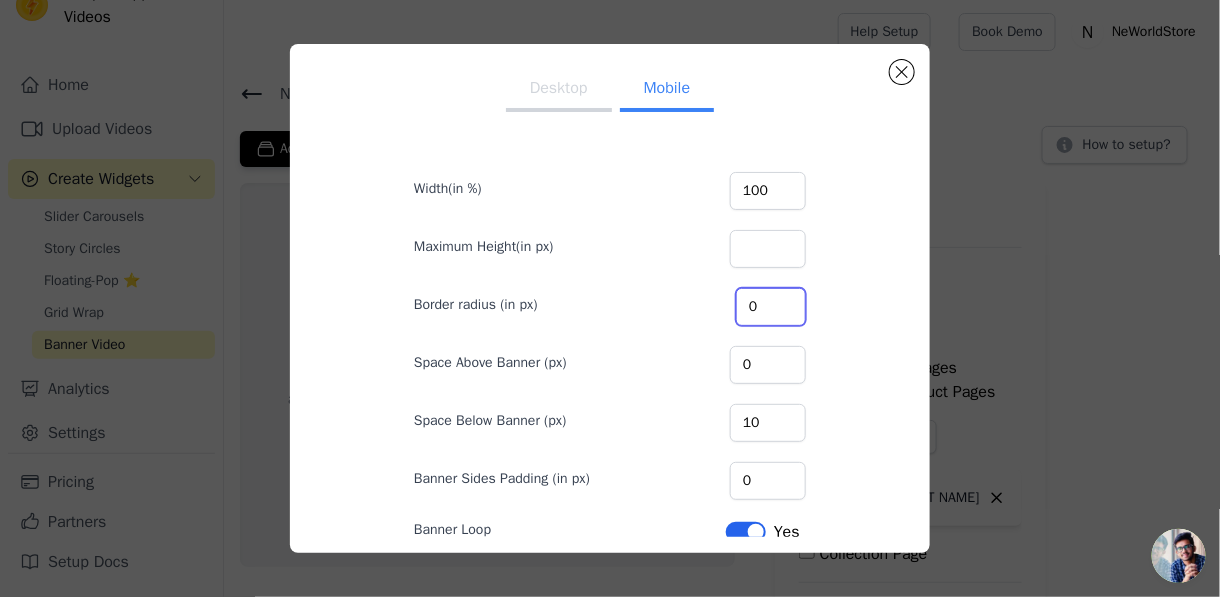 click on "0" at bounding box center (771, 307) 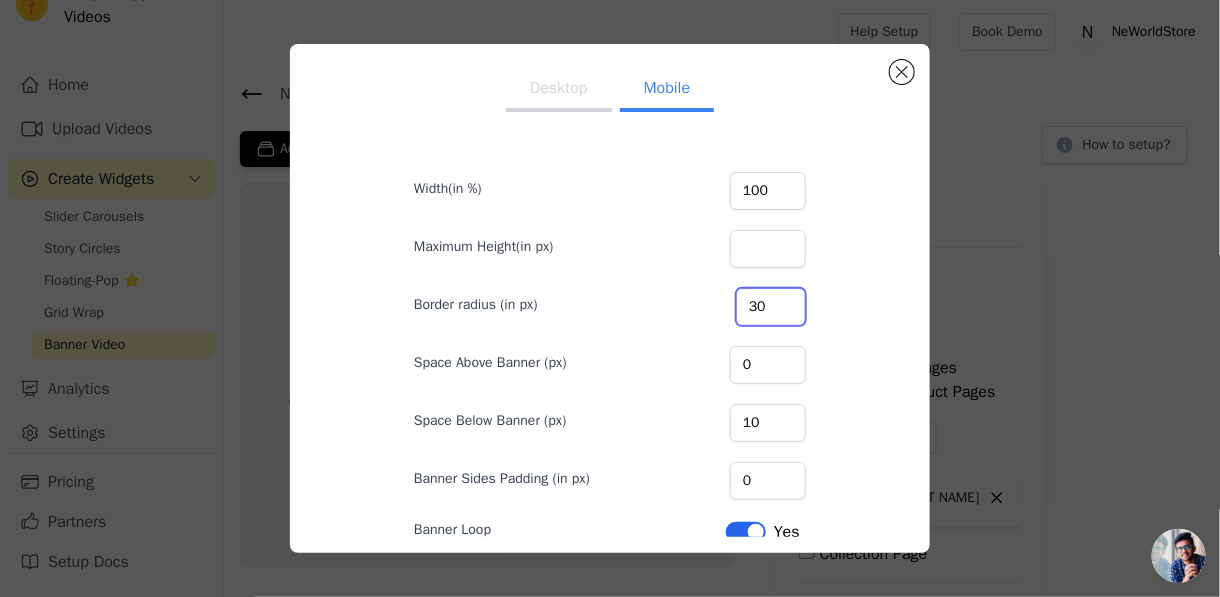 type on "30" 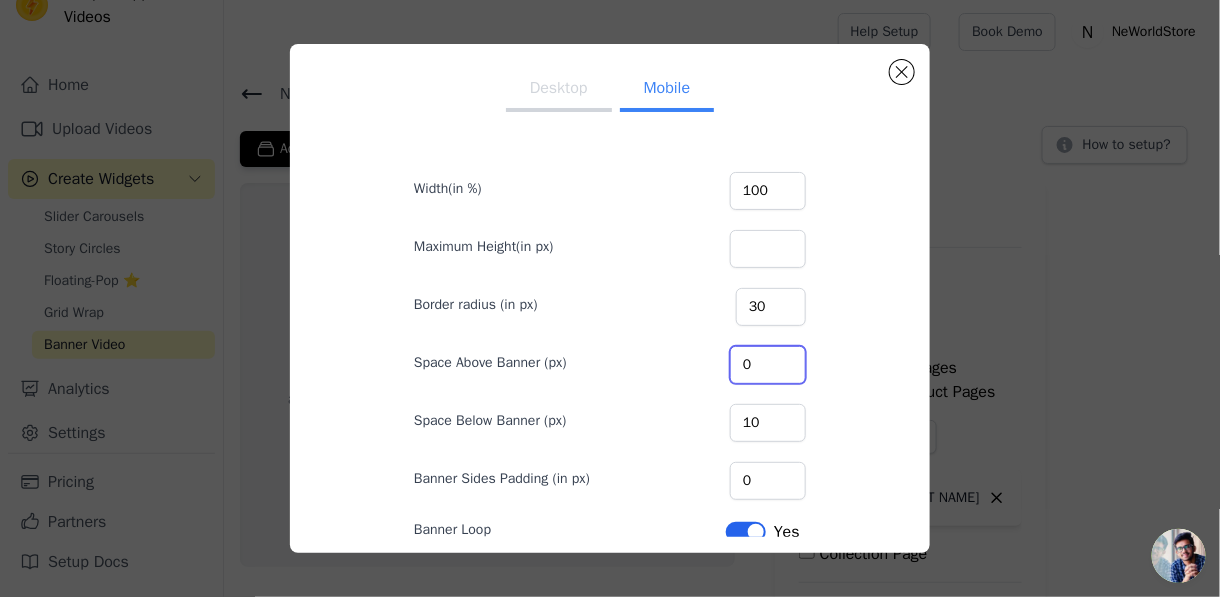 drag, startPoint x: 722, startPoint y: 366, endPoint x: 682, endPoint y: 359, distance: 40.60788 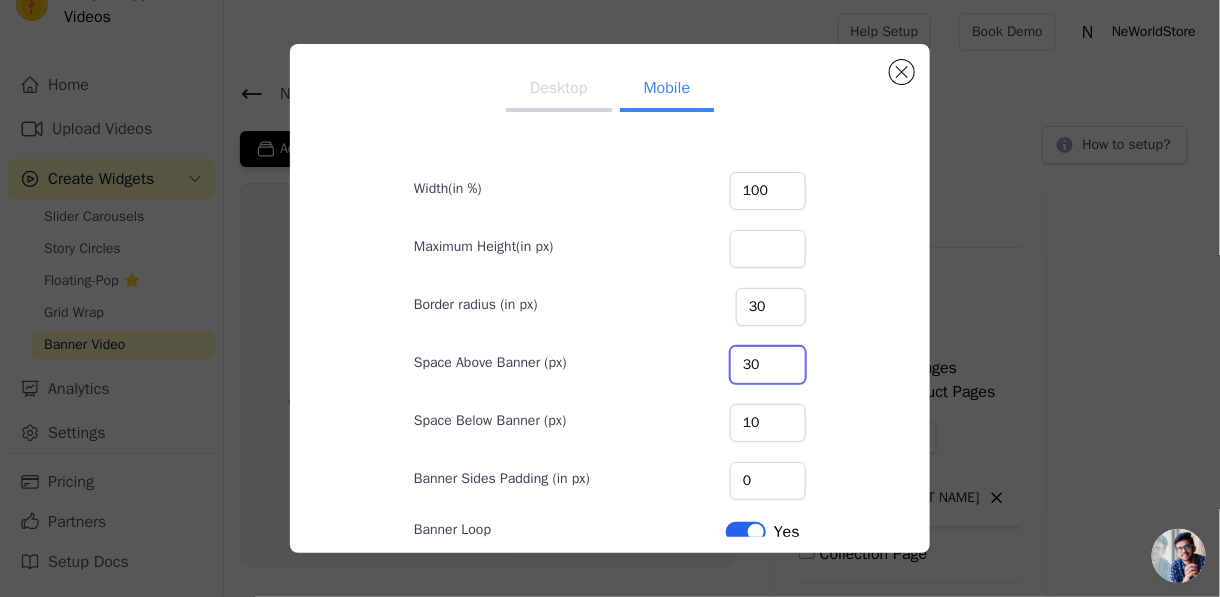 type on "30" 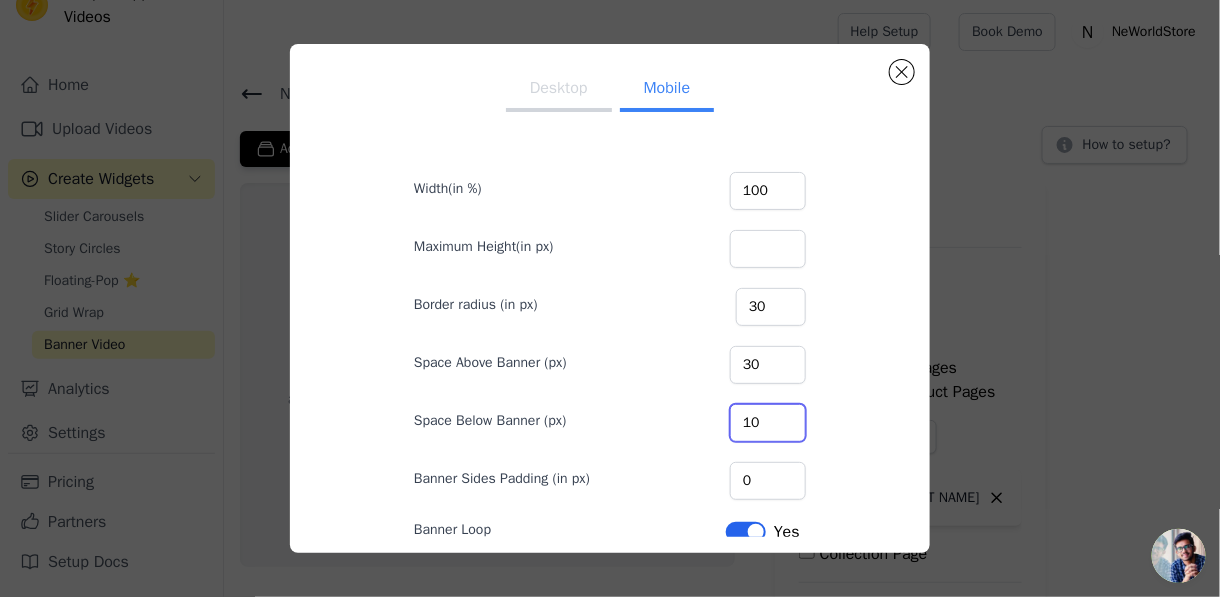 drag, startPoint x: 716, startPoint y: 420, endPoint x: 661, endPoint y: 419, distance: 55.00909 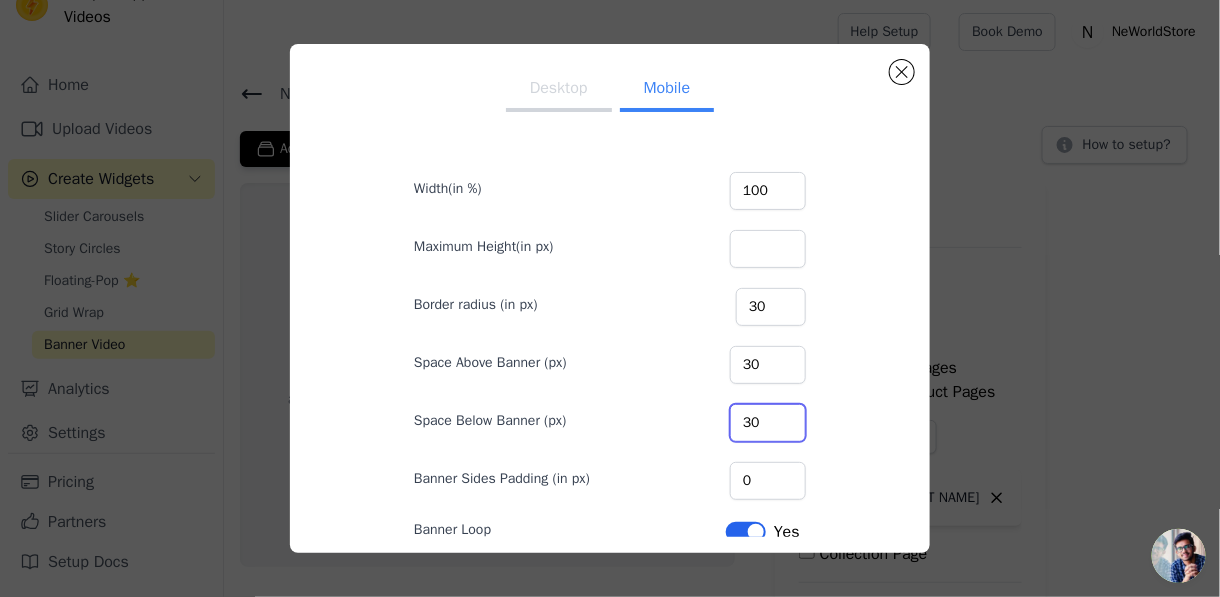 scroll, scrollTop: 100, scrollLeft: 0, axis: vertical 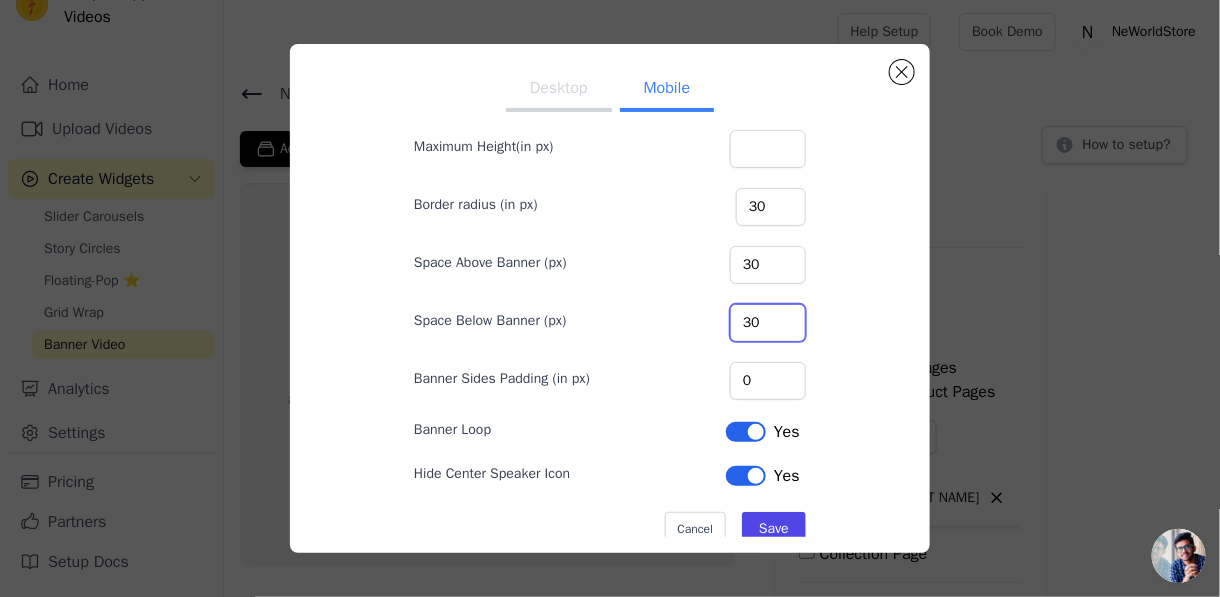type on "30" 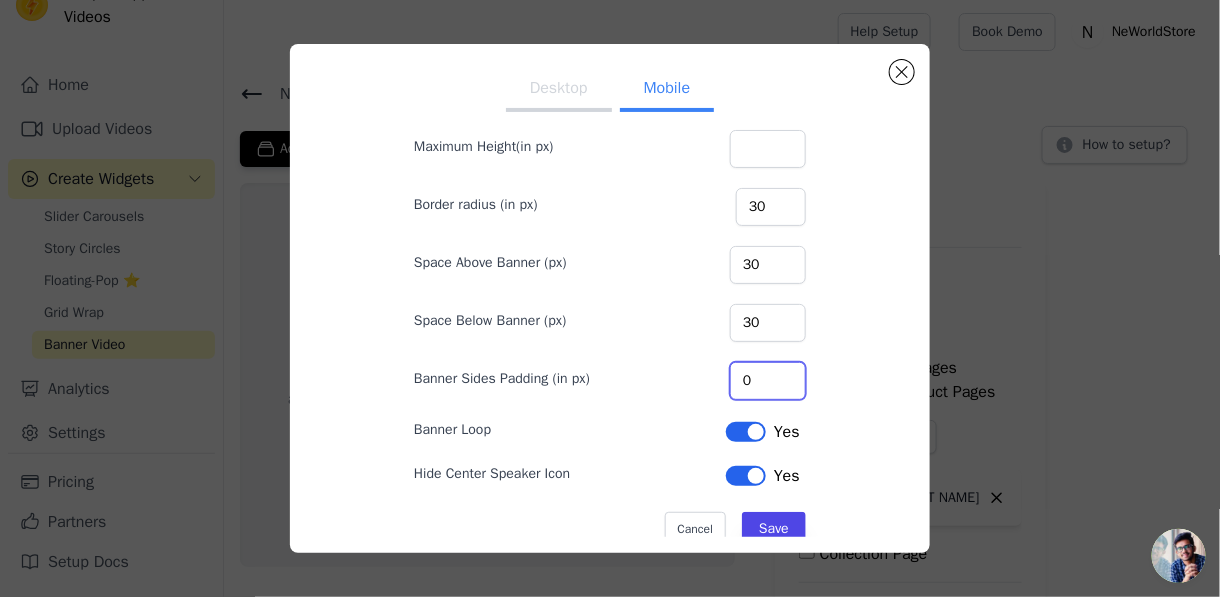 drag, startPoint x: 716, startPoint y: 383, endPoint x: 641, endPoint y: 382, distance: 75.00667 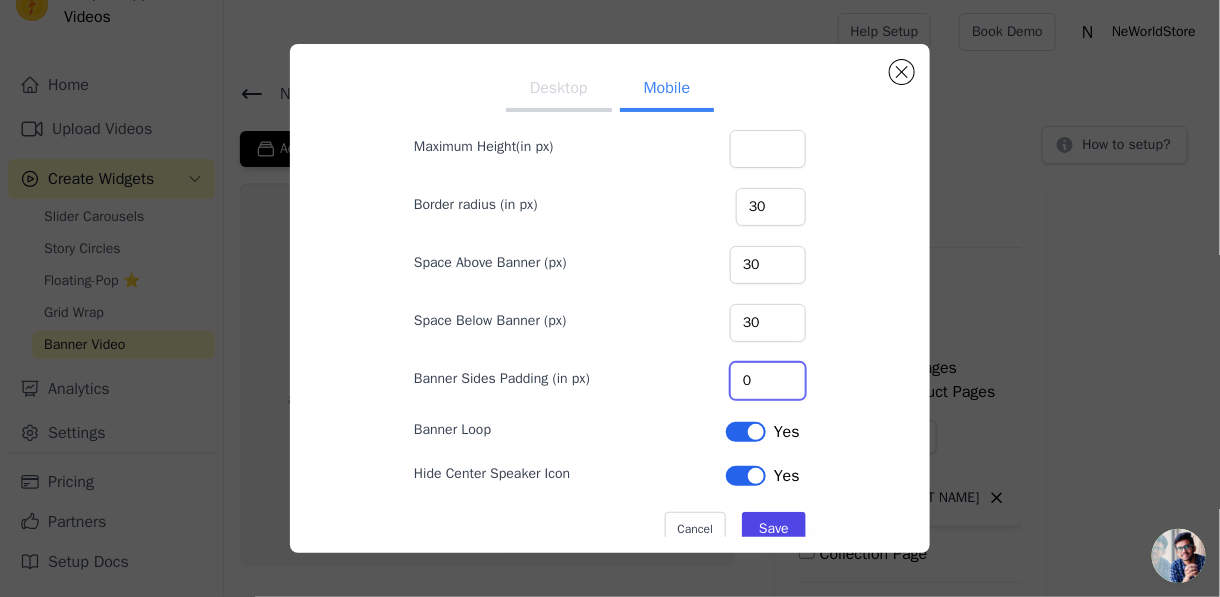 click on "Banner Sides Padding (in px)   0" at bounding box center (610, 379) 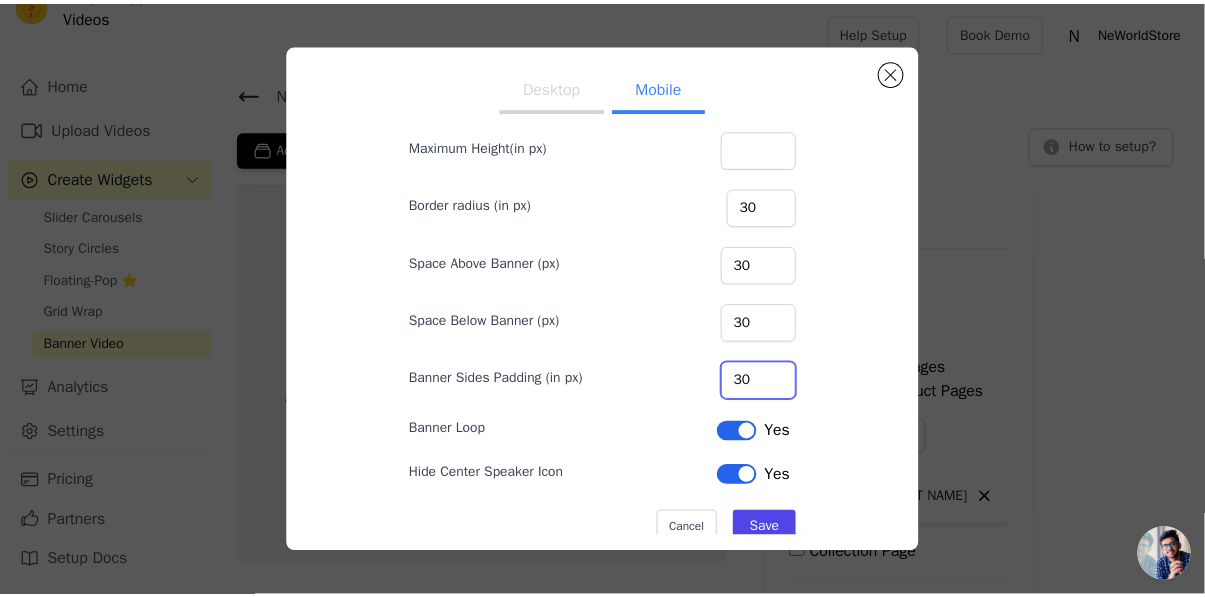 scroll, scrollTop: 137, scrollLeft: 0, axis: vertical 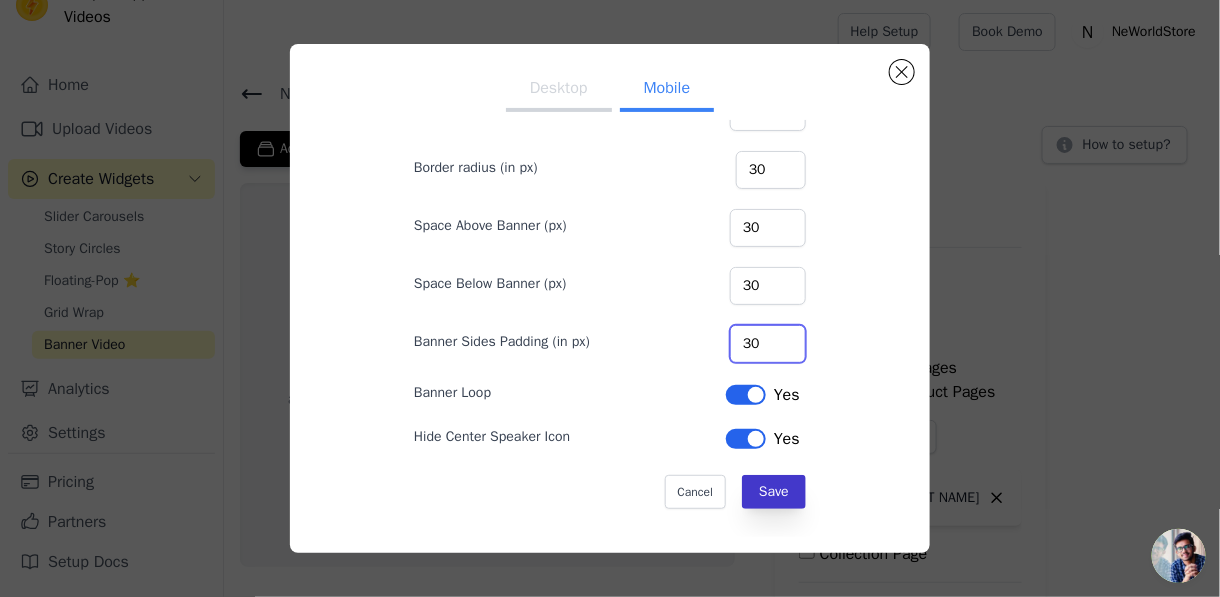 type on "30" 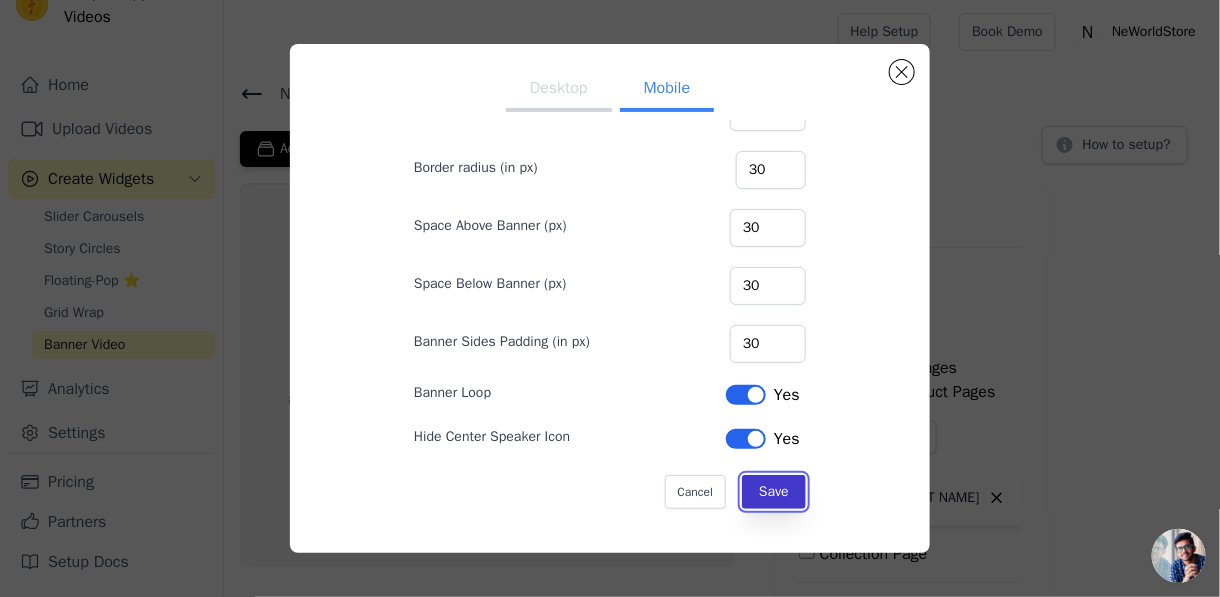 click on "Save" at bounding box center (774, 492) 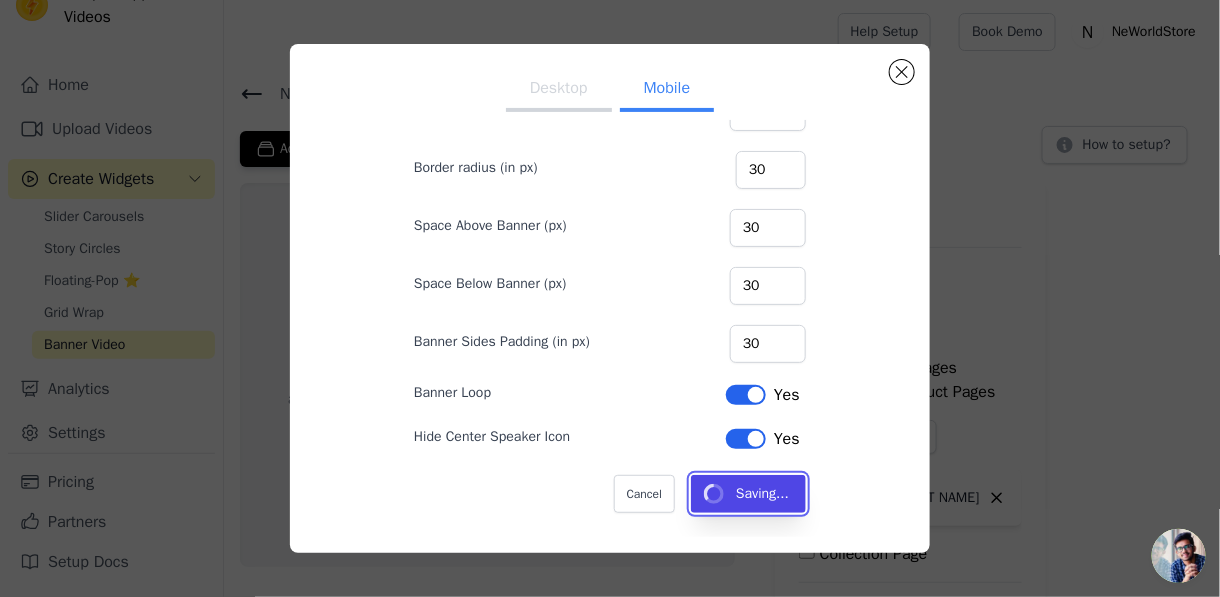 type 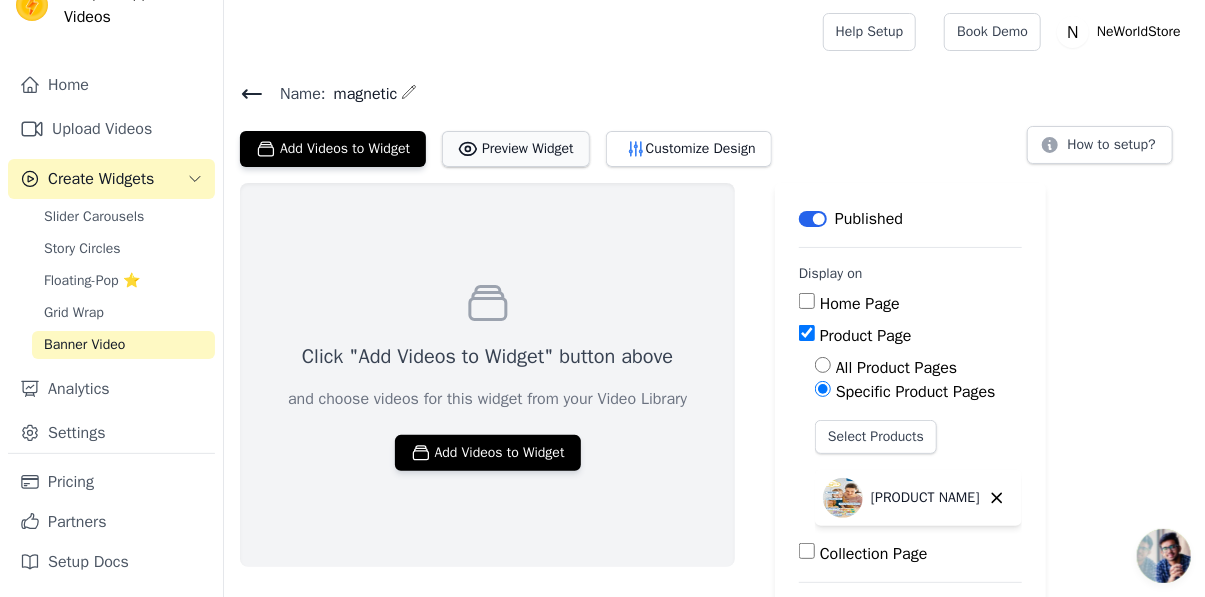 click on "Preview Widget" at bounding box center (516, 149) 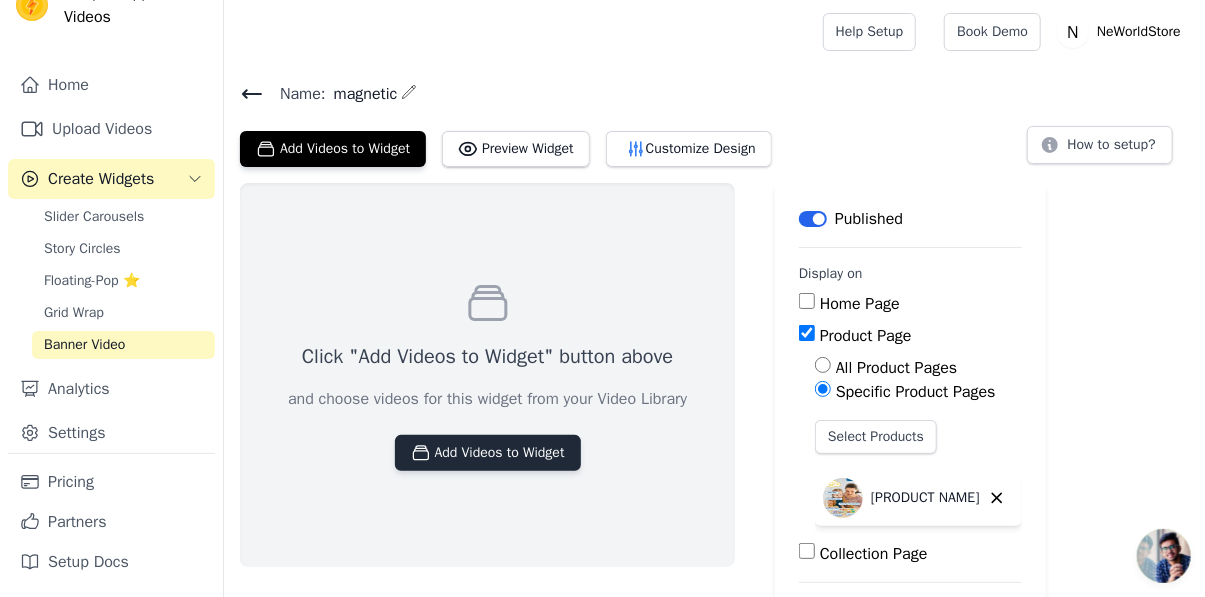 click on "Add Videos to Widget" at bounding box center (488, 453) 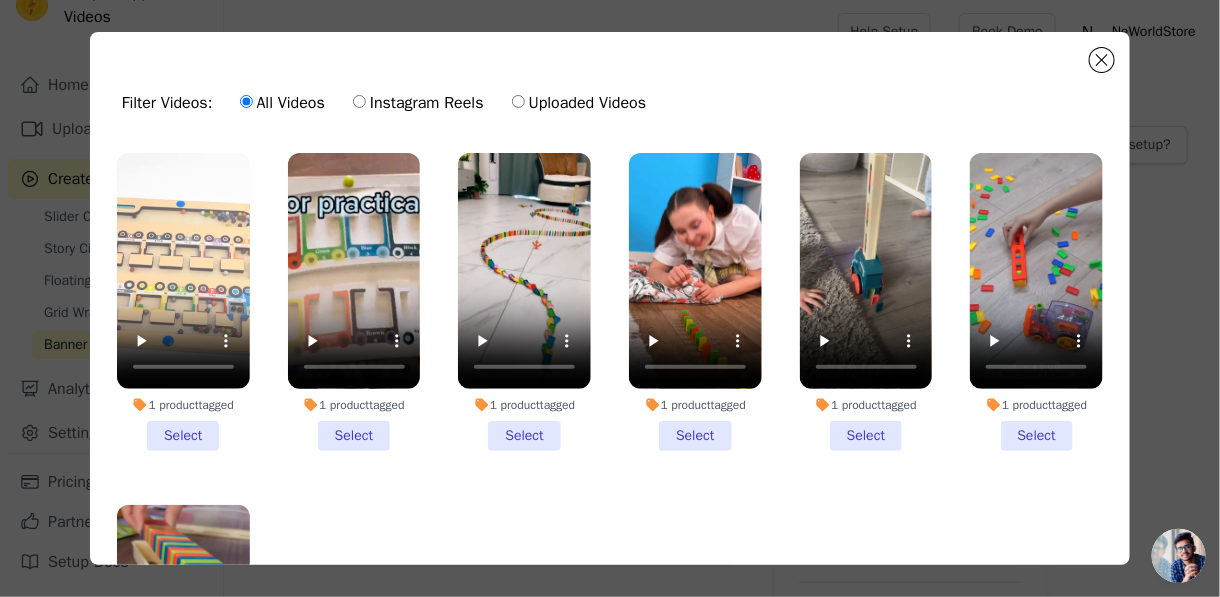 click on "1   product  tagged     Select" at bounding box center [183, 302] 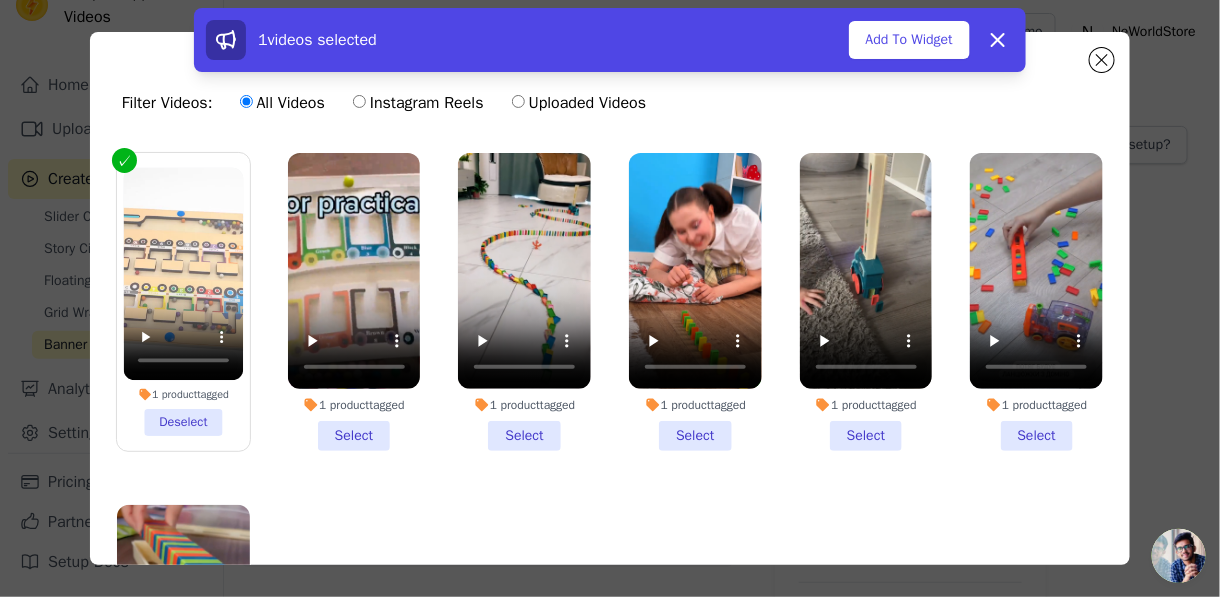 click on "1   product  tagged     Select" at bounding box center (354, 302) 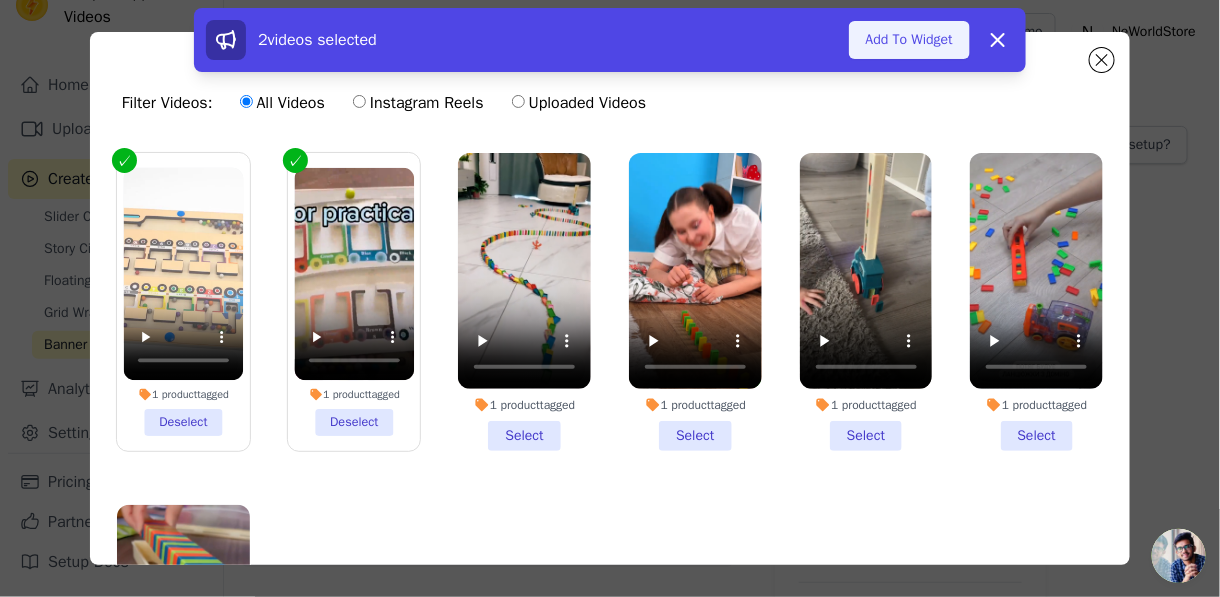 click on "Add To Widget" at bounding box center [909, 40] 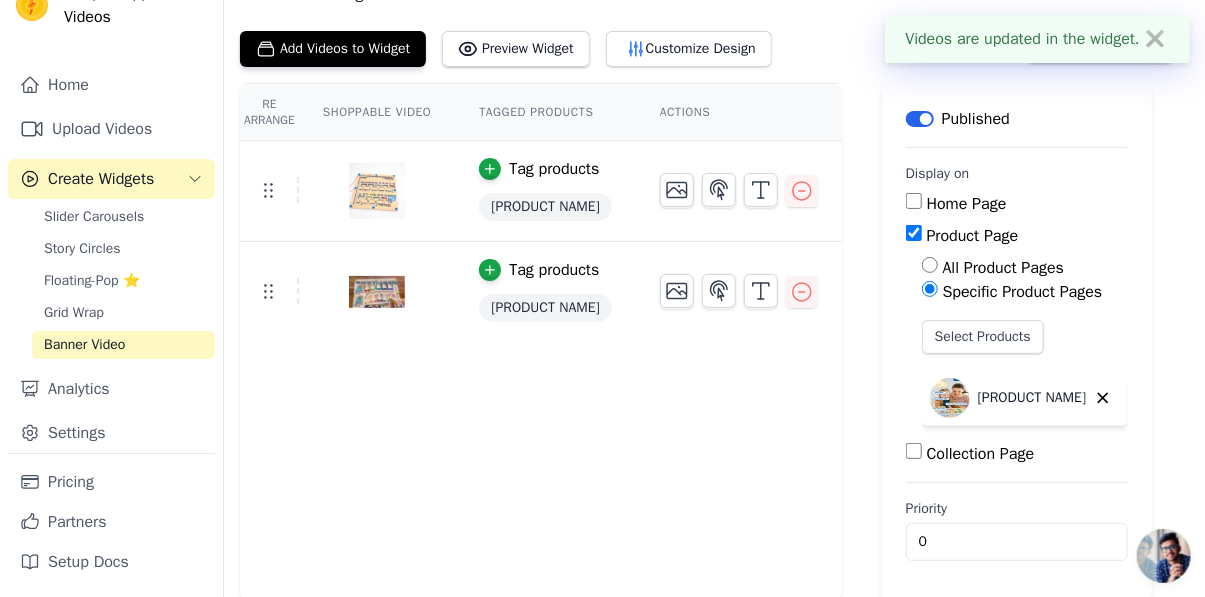 scroll, scrollTop: 101, scrollLeft: 0, axis: vertical 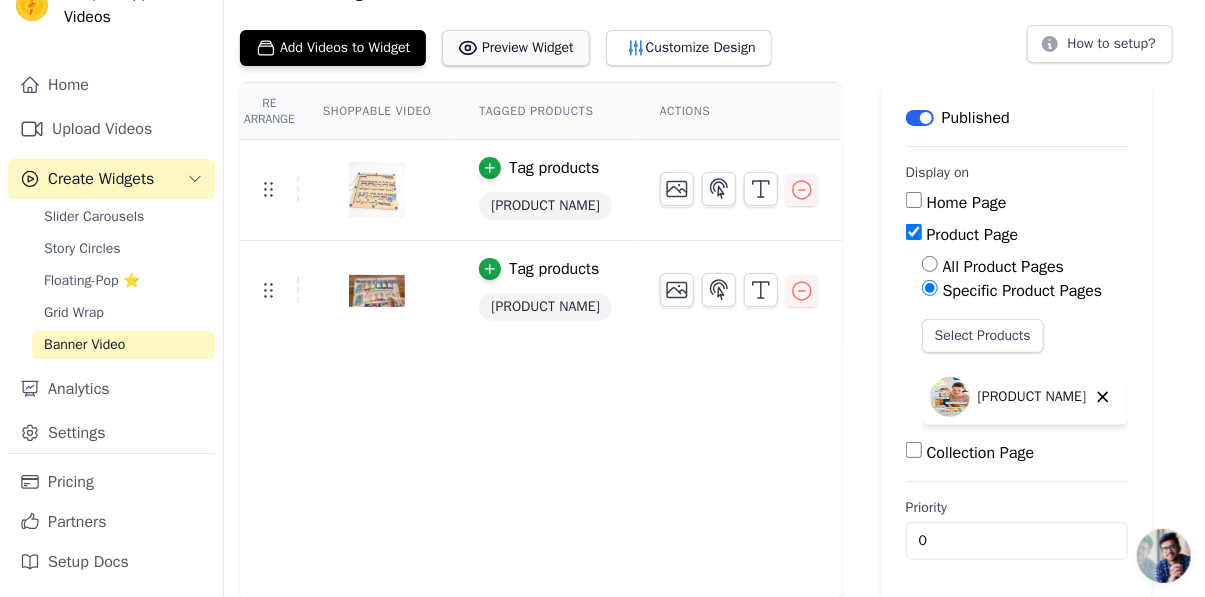 click on "Preview Widget" at bounding box center [516, 48] 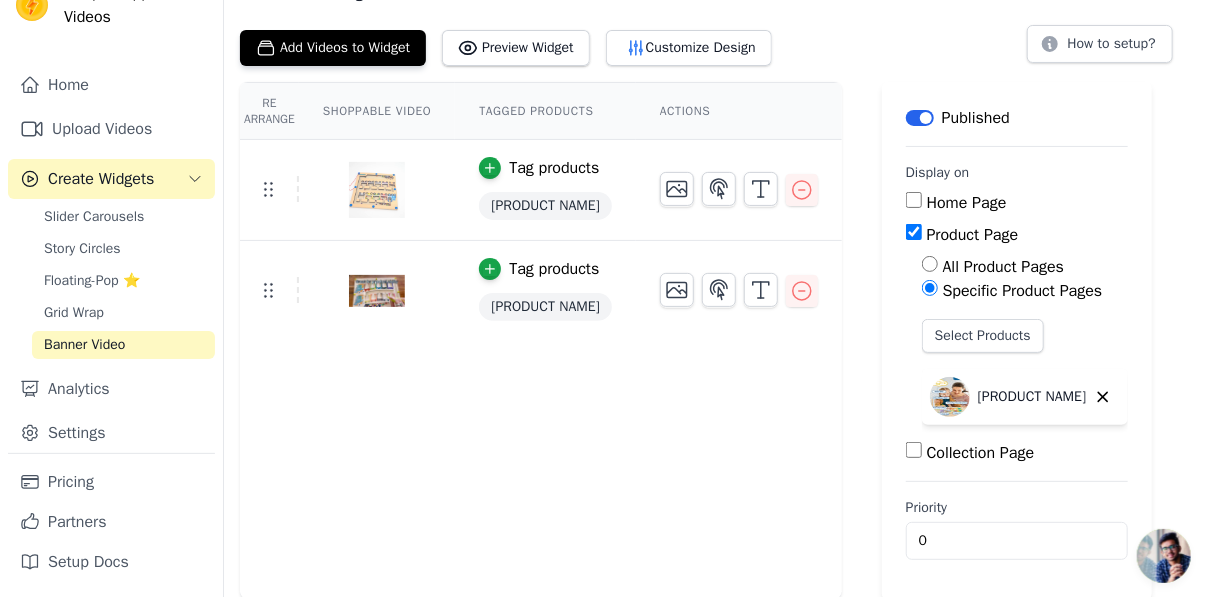 scroll, scrollTop: 1, scrollLeft: 0, axis: vertical 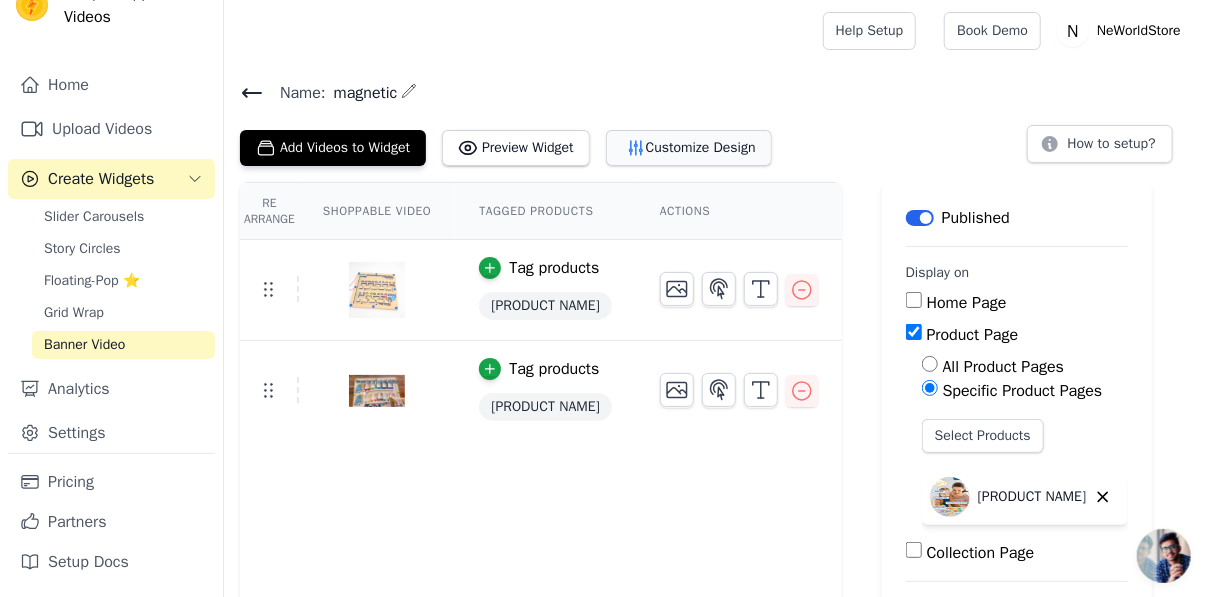 click on "Customize Design" at bounding box center [689, 148] 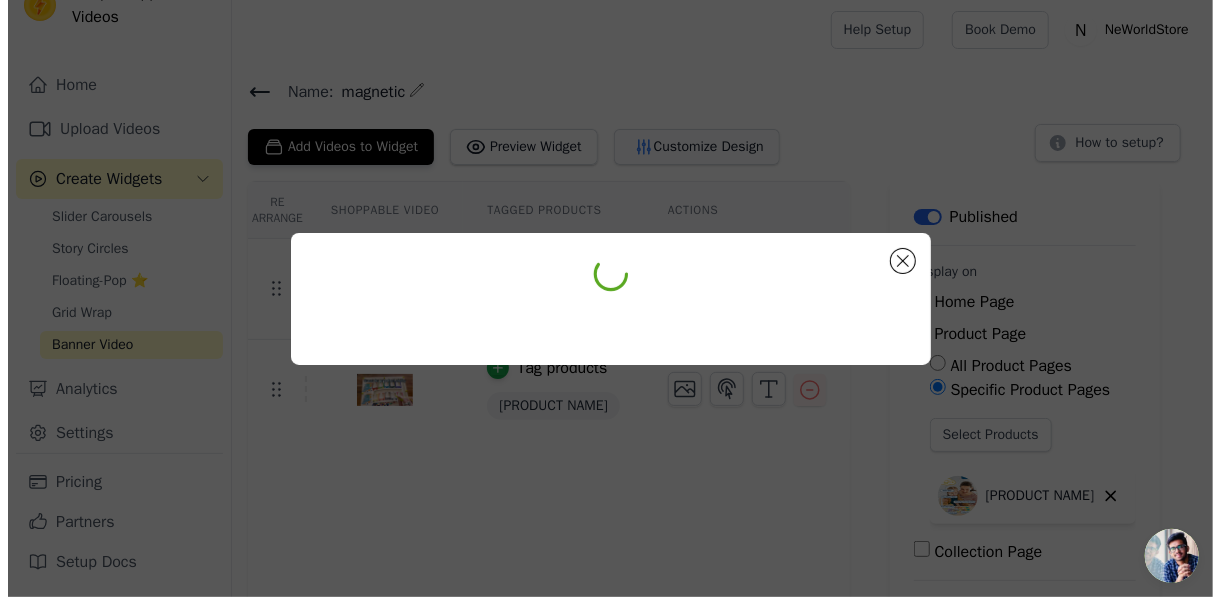 scroll, scrollTop: 0, scrollLeft: 0, axis: both 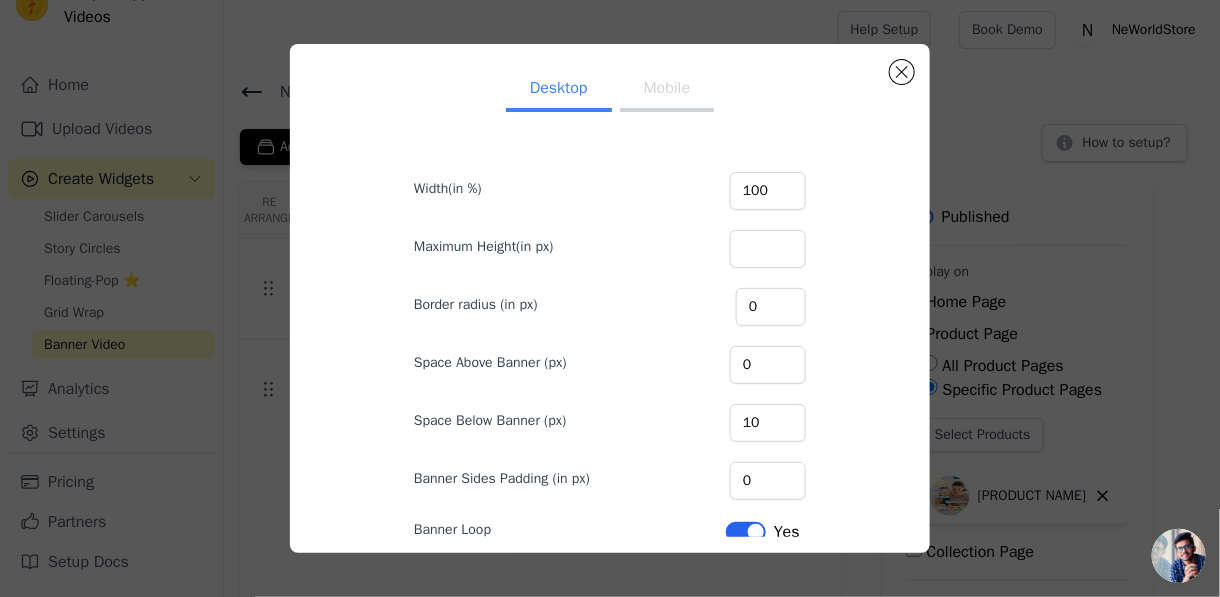 click on "Mobile" at bounding box center (667, 90) 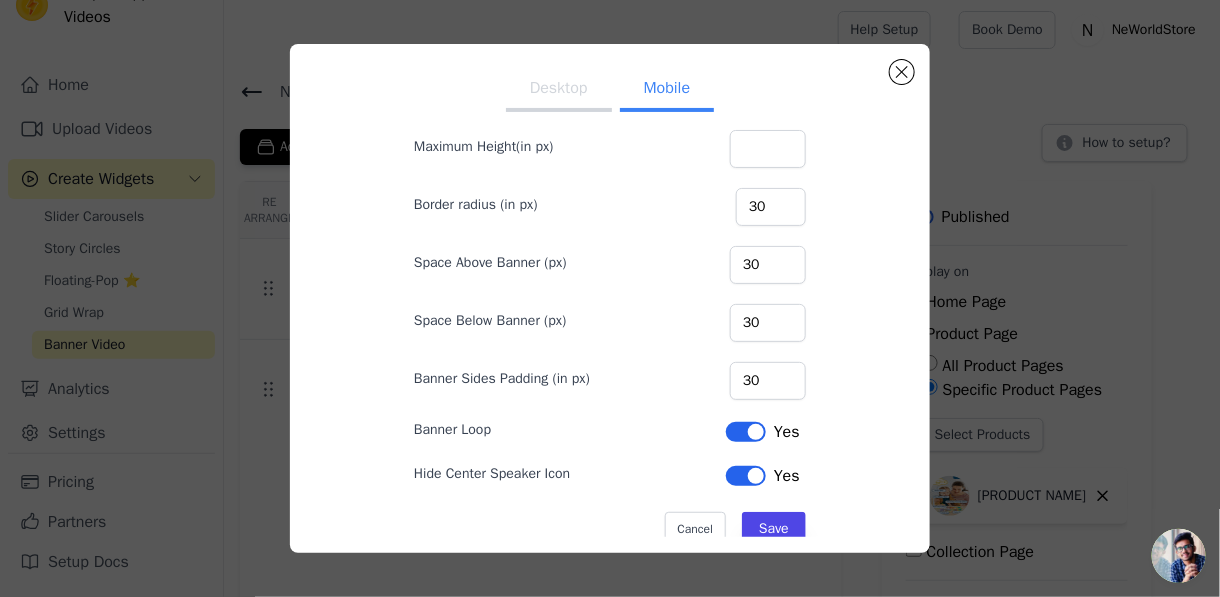 scroll, scrollTop: 137, scrollLeft: 0, axis: vertical 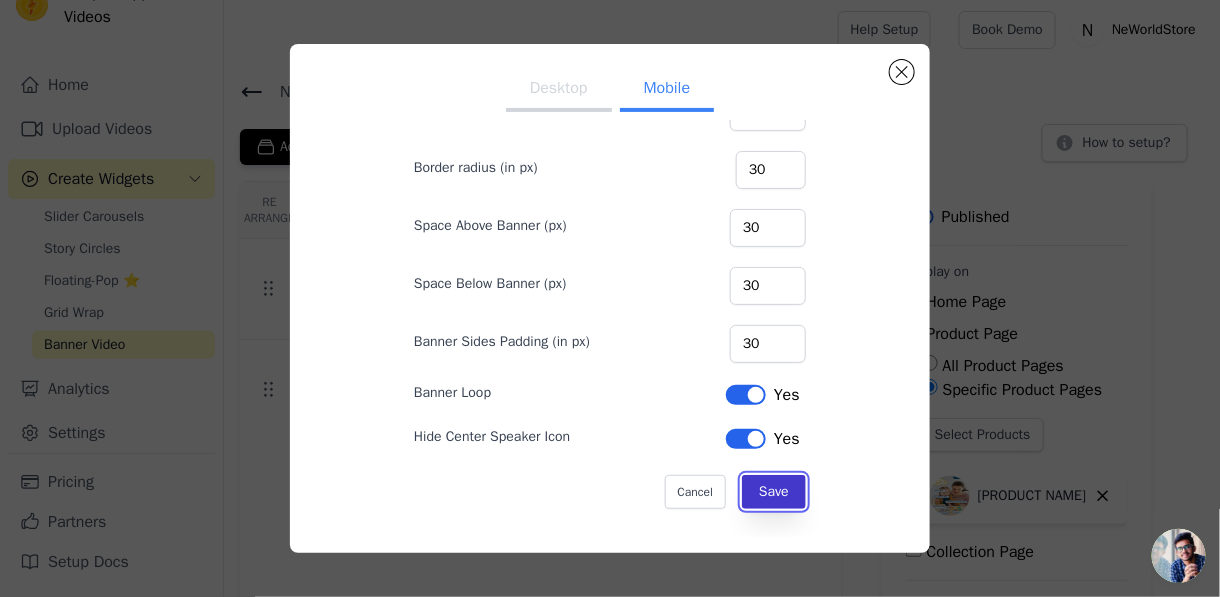 click on "Save" at bounding box center (774, 492) 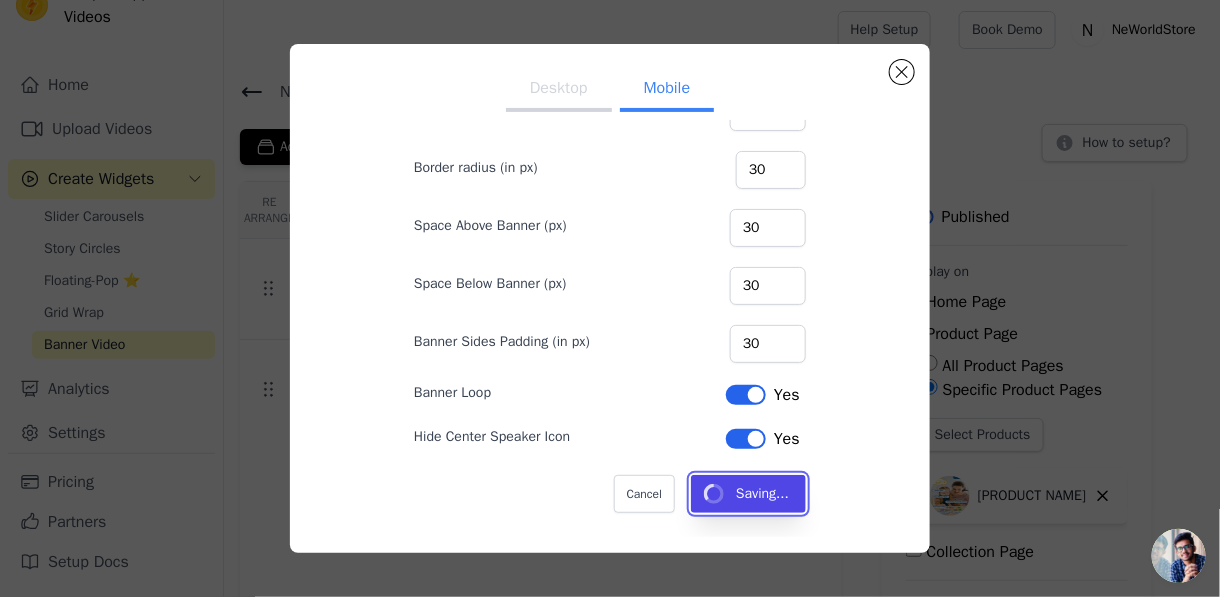 type 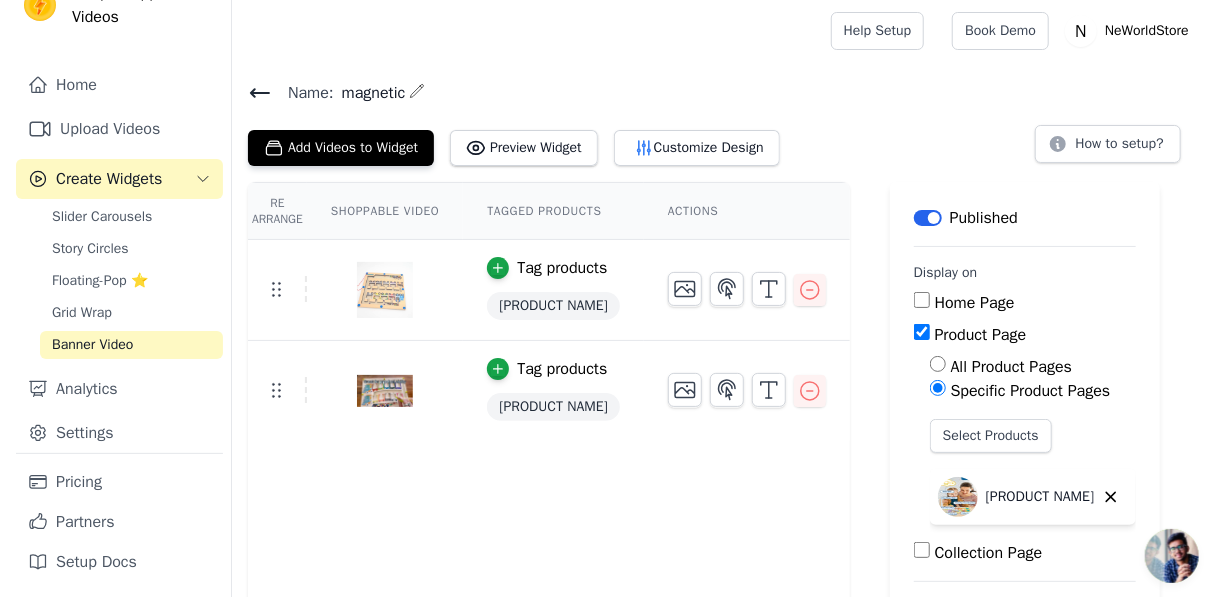 scroll, scrollTop: 0, scrollLeft: 0, axis: both 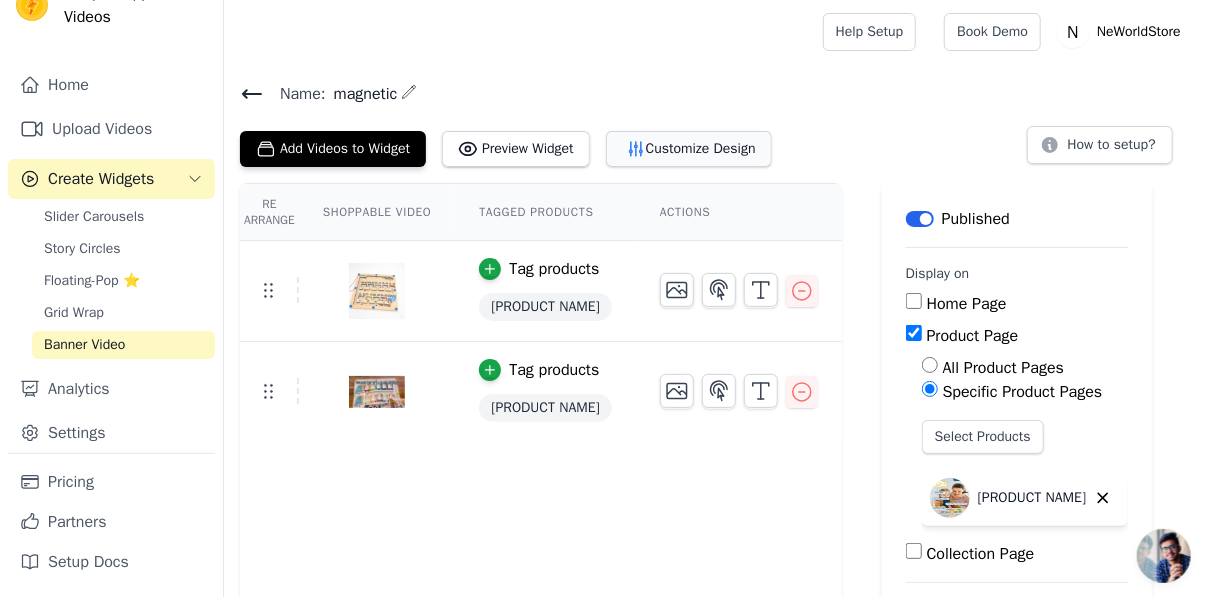 click on "Customize Design" at bounding box center [689, 149] 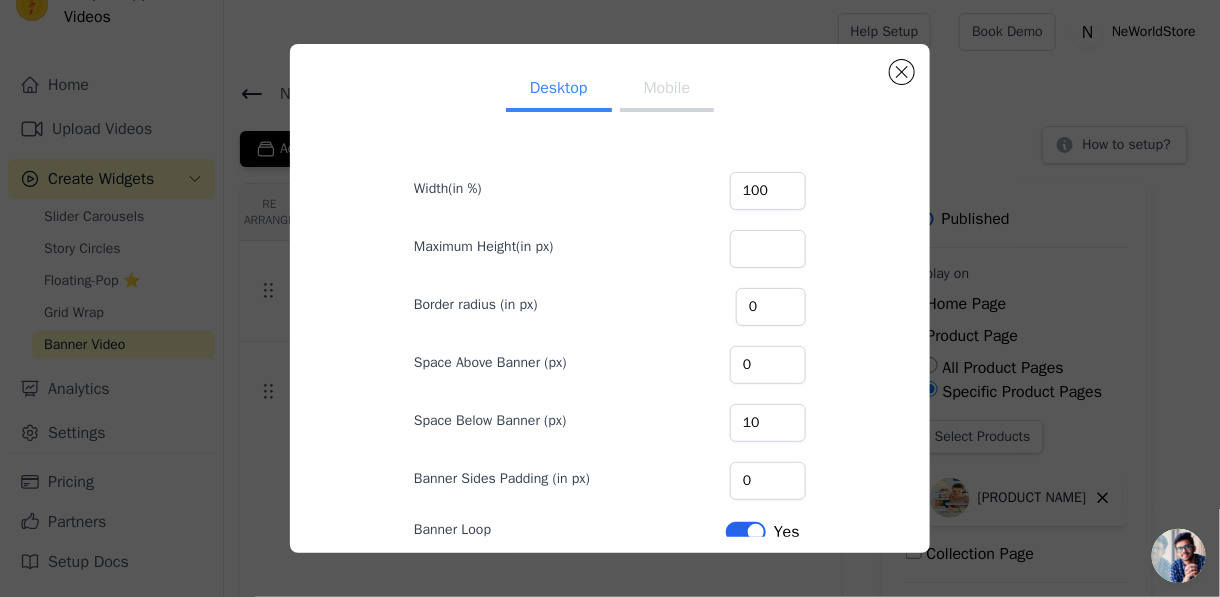 click on "Mobile" at bounding box center (667, 90) 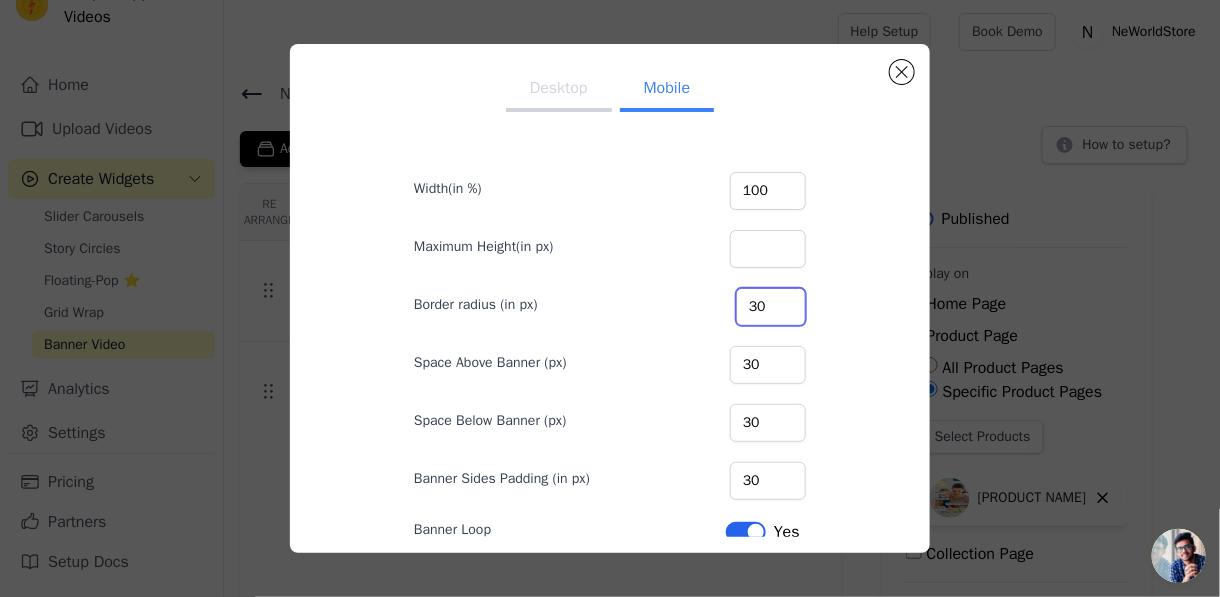 drag, startPoint x: 733, startPoint y: 313, endPoint x: 706, endPoint y: 307, distance: 27.658634 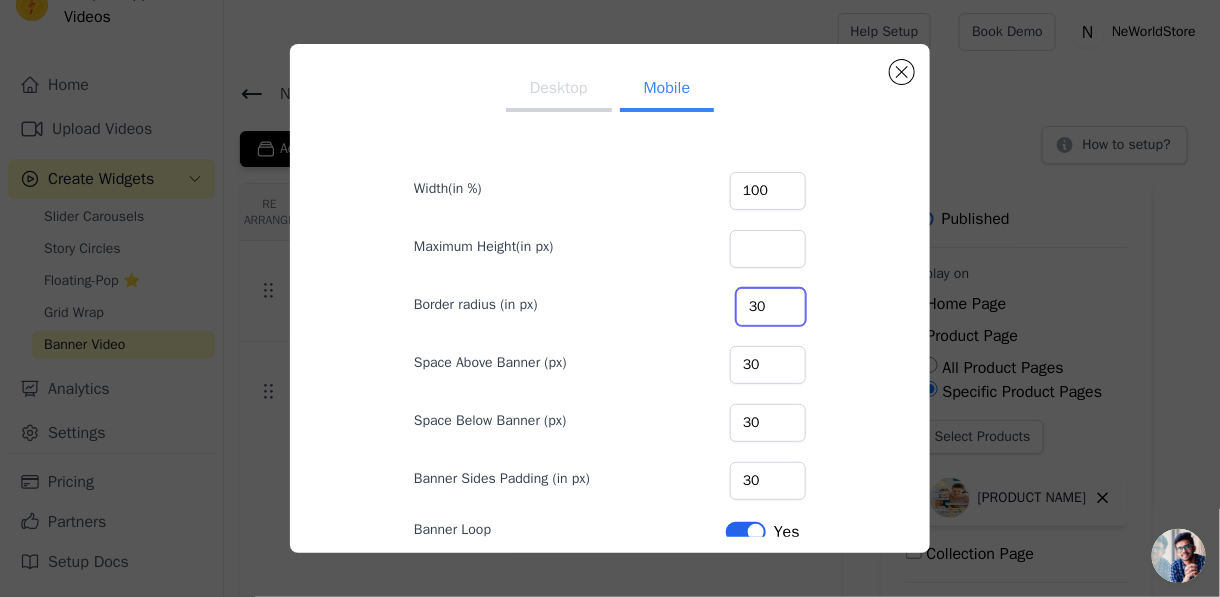 click on "30" at bounding box center [771, 307] 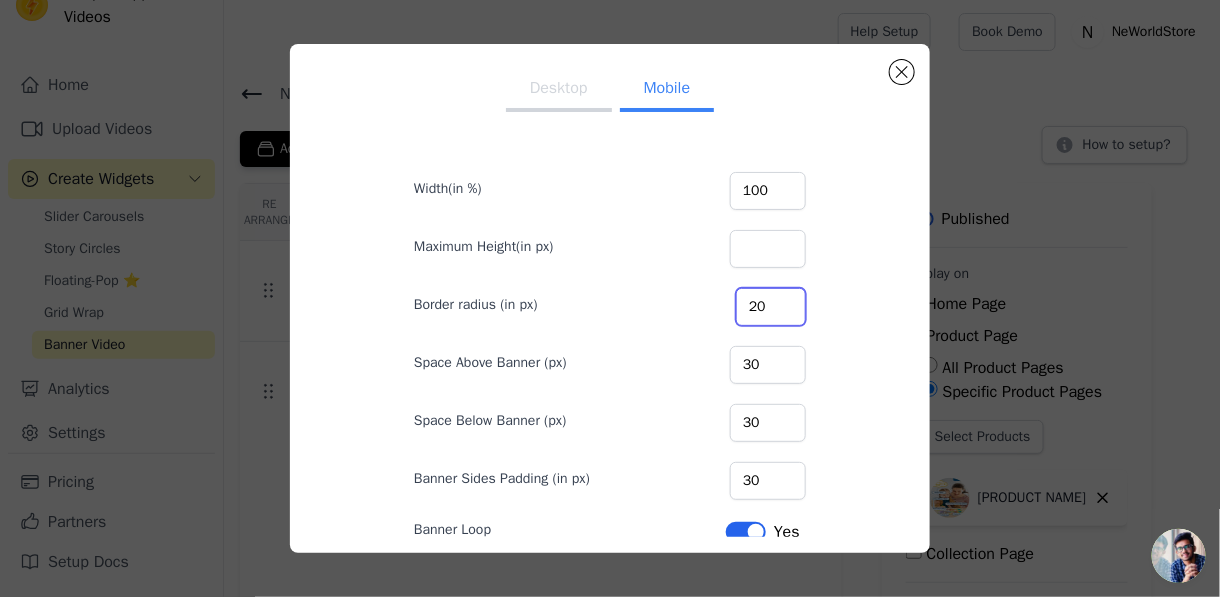 type on "20" 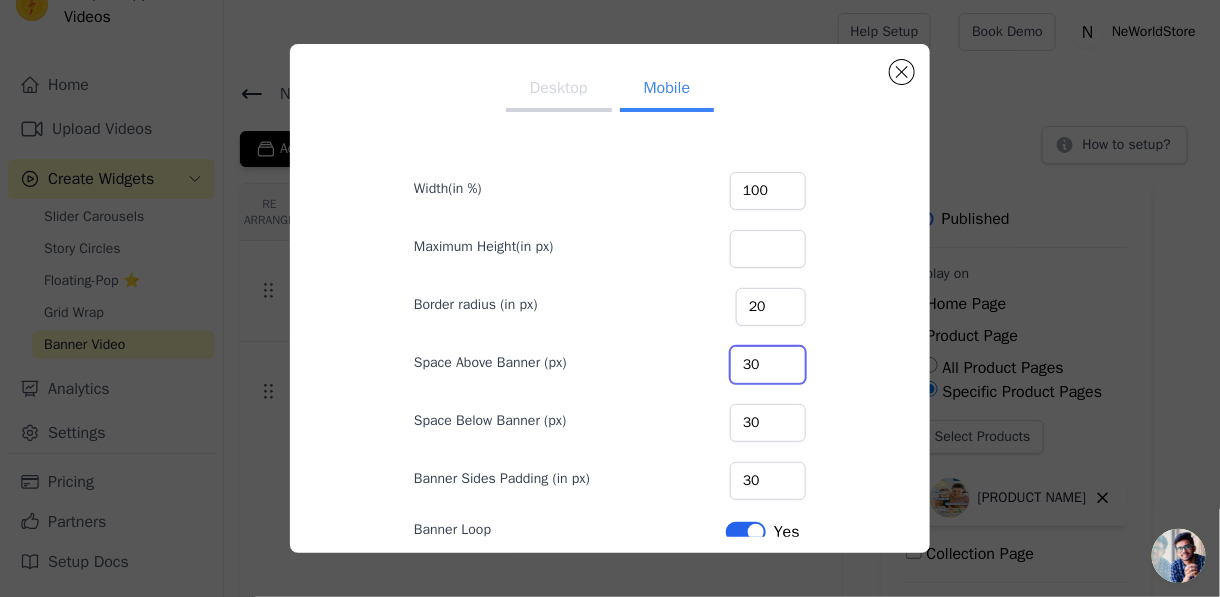 click on "30" at bounding box center [768, 365] 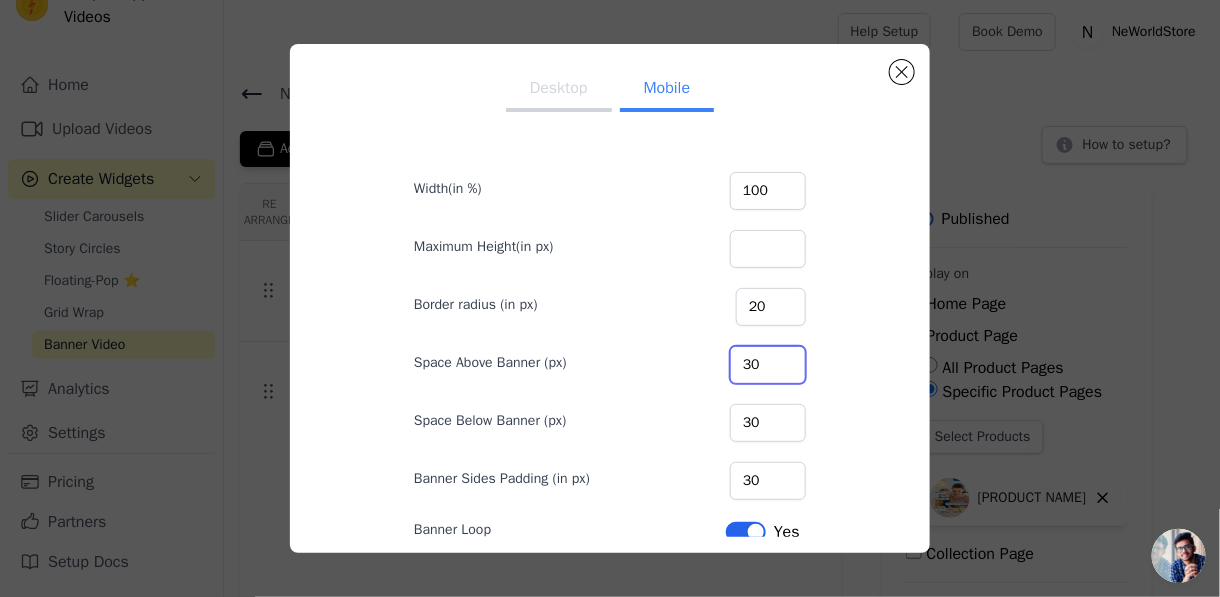 type on "3" 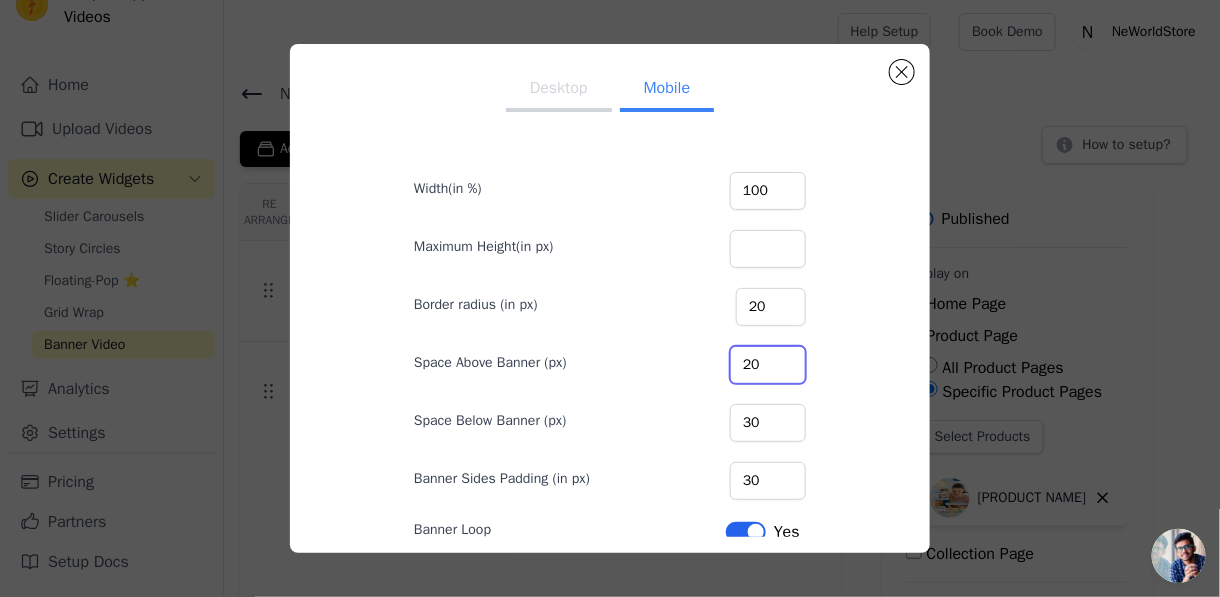 type on "20" 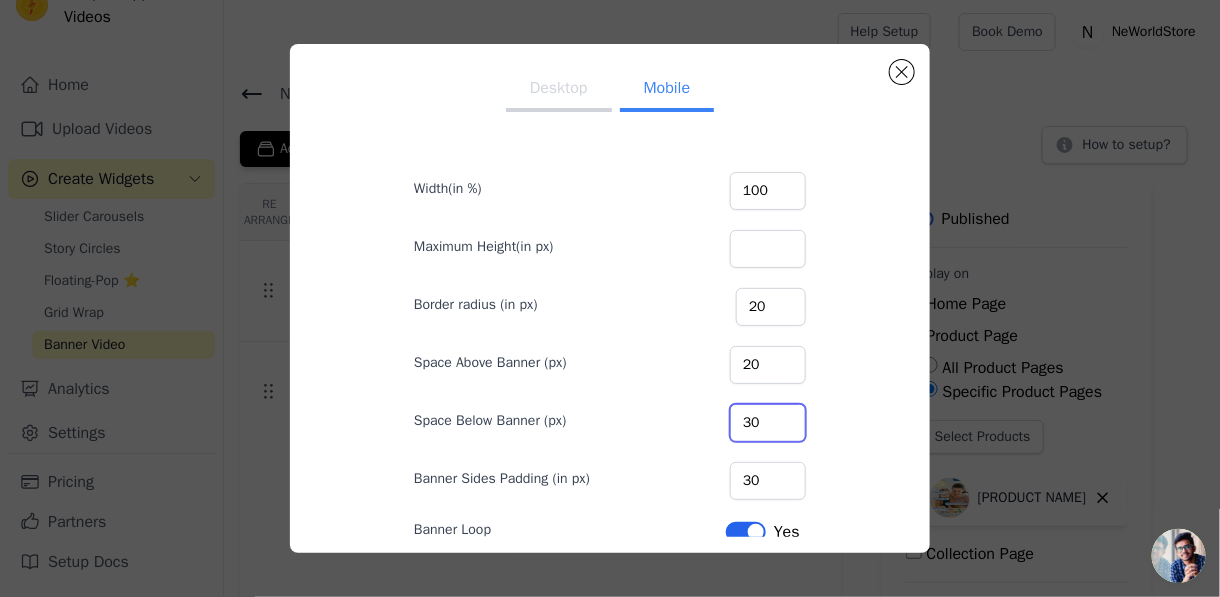 click on "30" at bounding box center (768, 423) 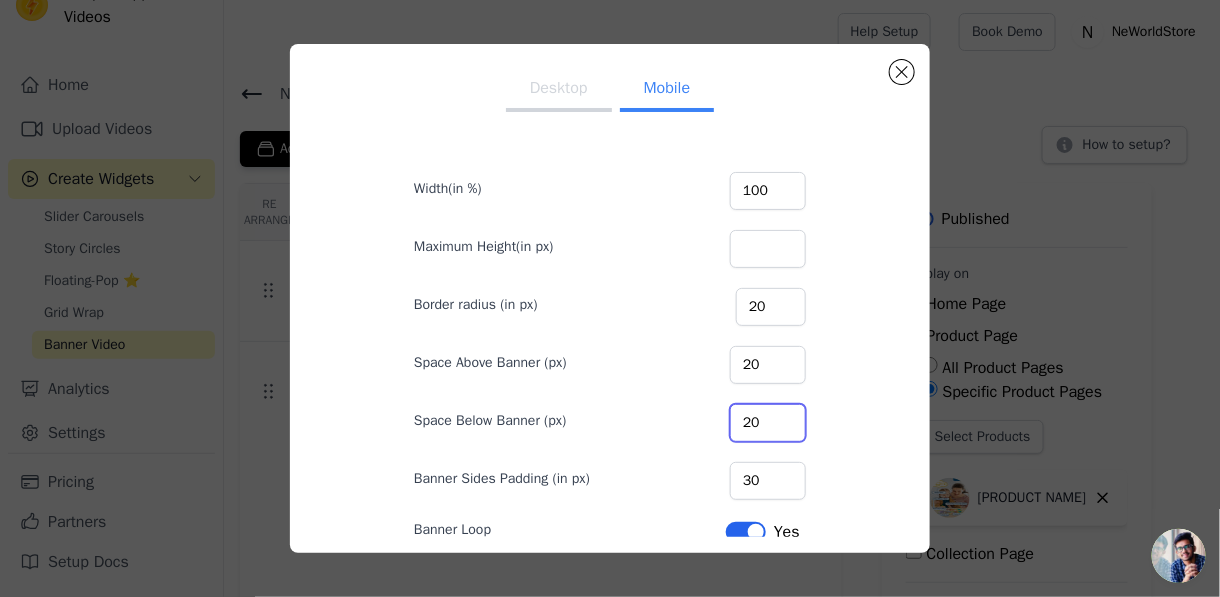 type on "20" 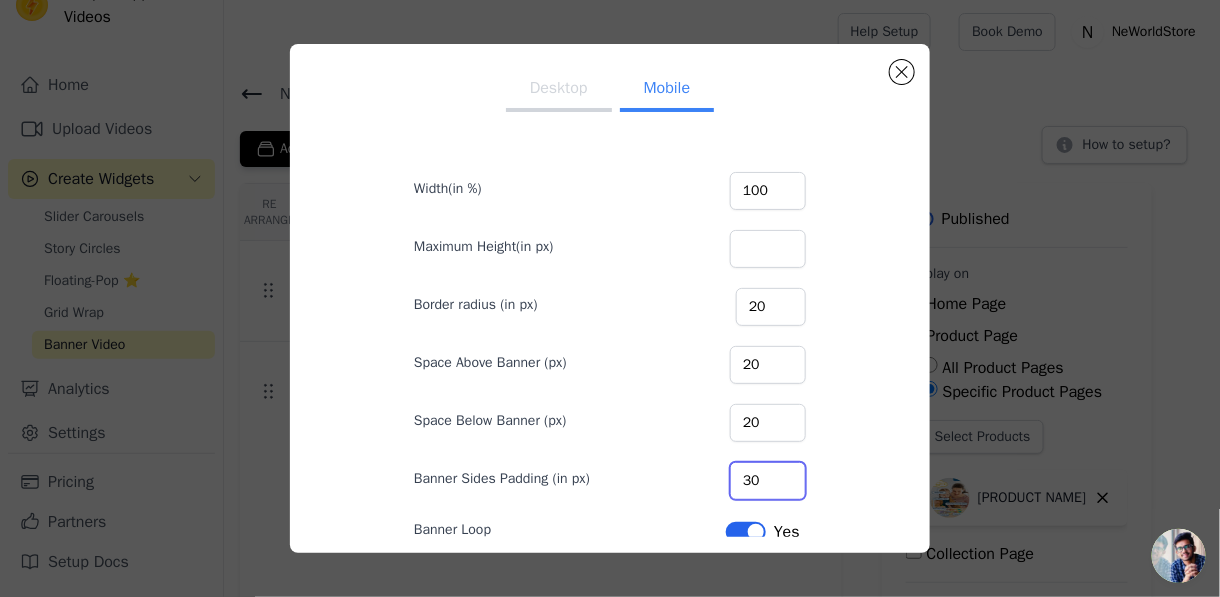 click on "30" at bounding box center (768, 481) 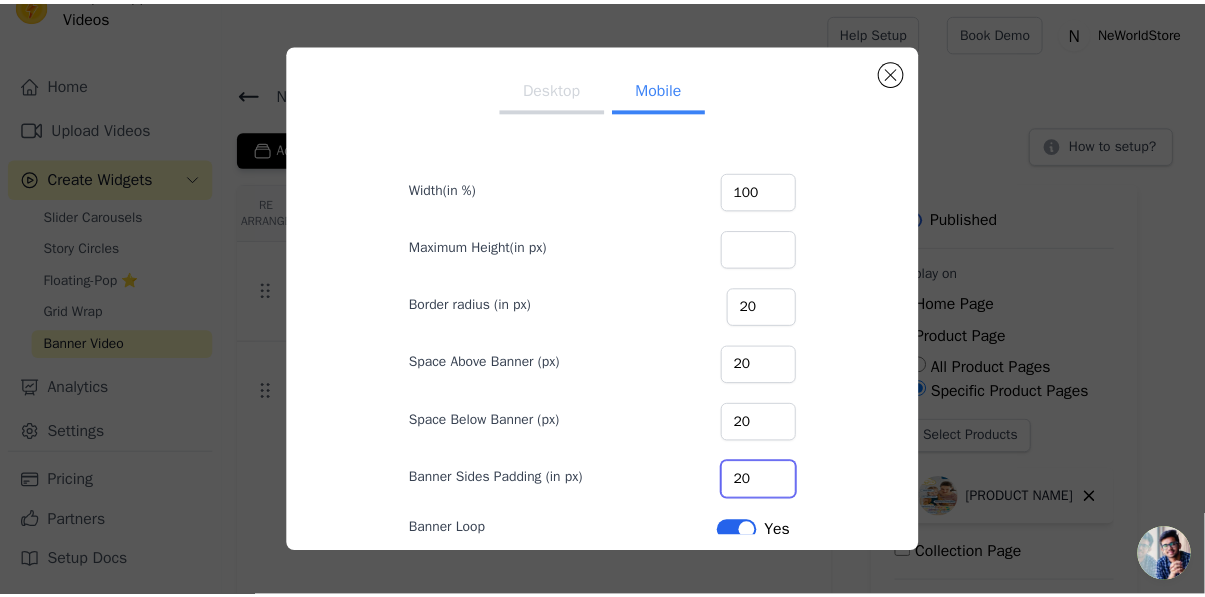 scroll, scrollTop: 137, scrollLeft: 0, axis: vertical 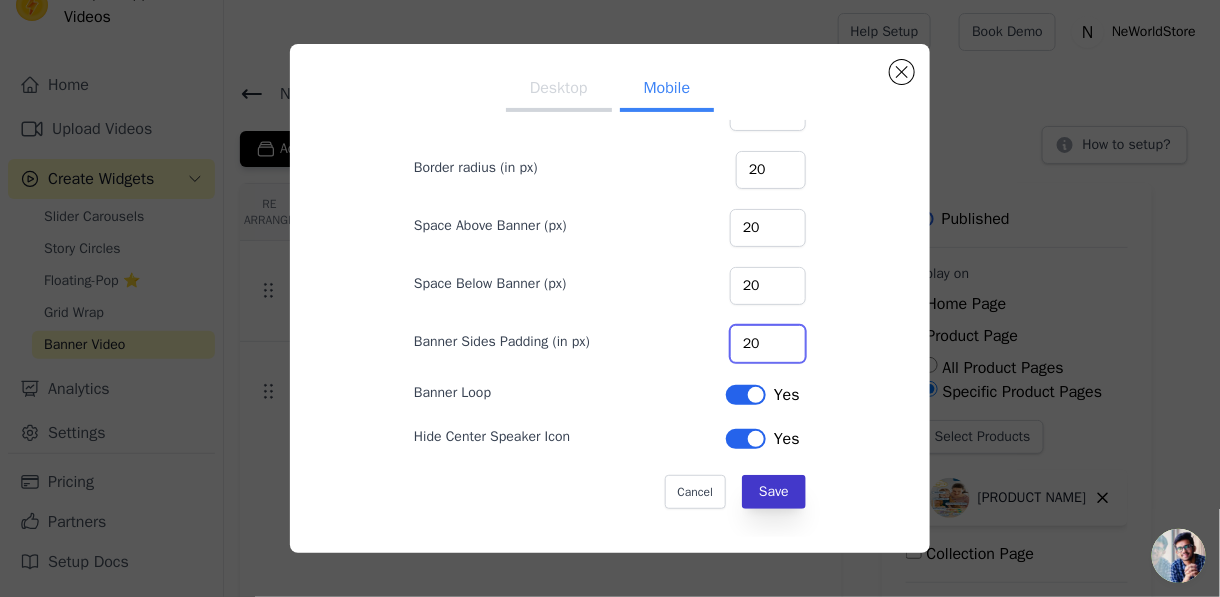 type on "20" 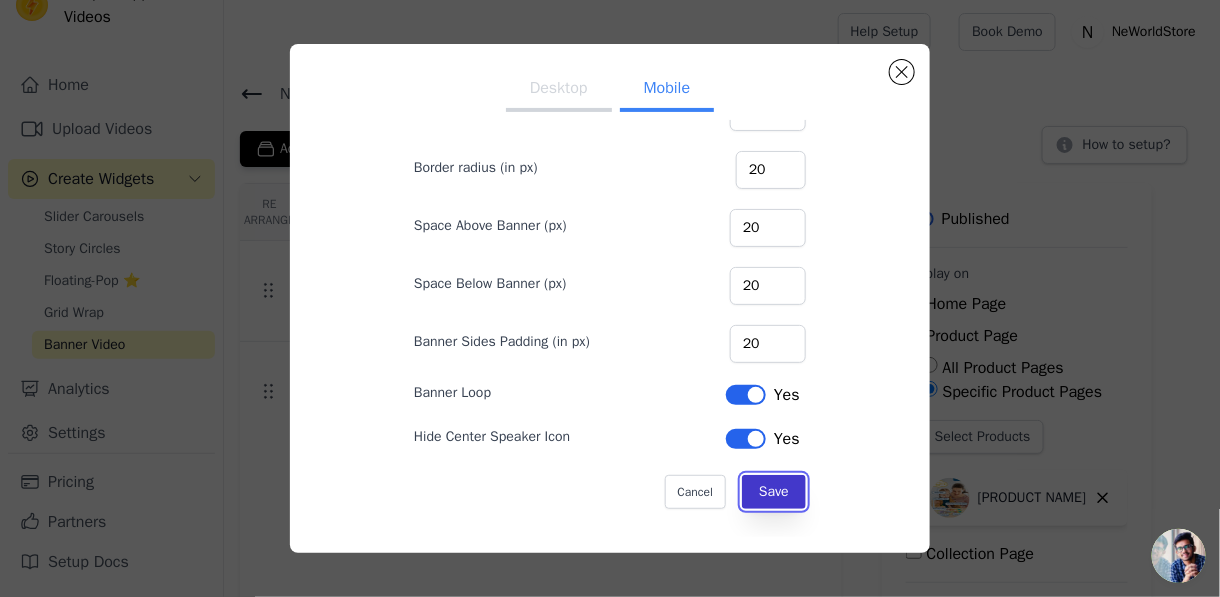 click on "Save" at bounding box center (774, 492) 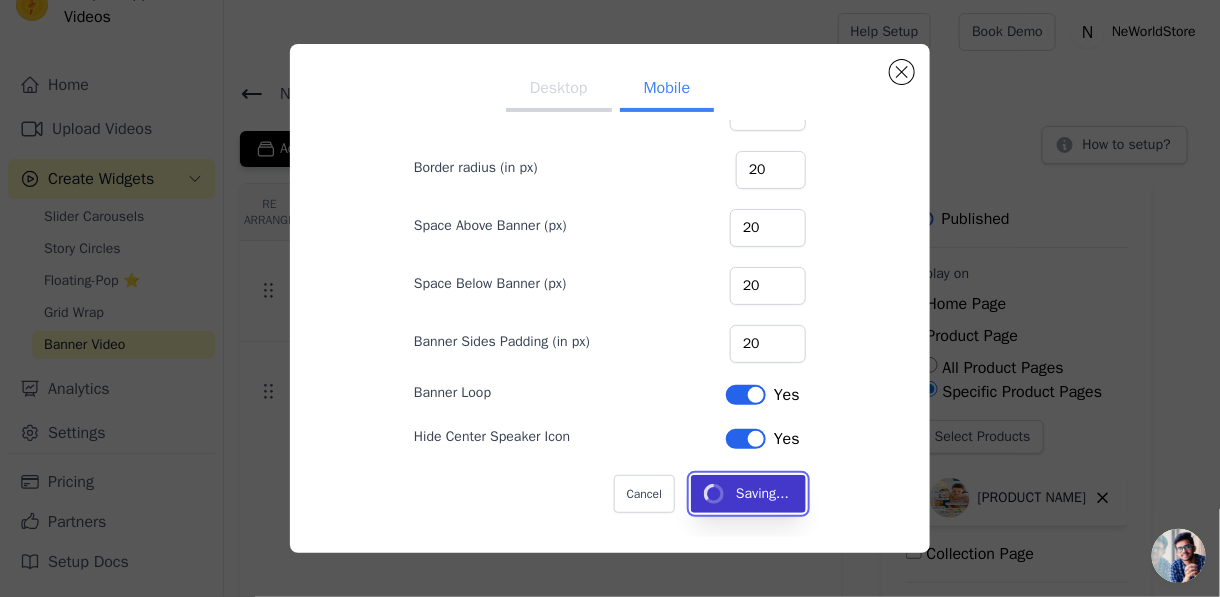 type 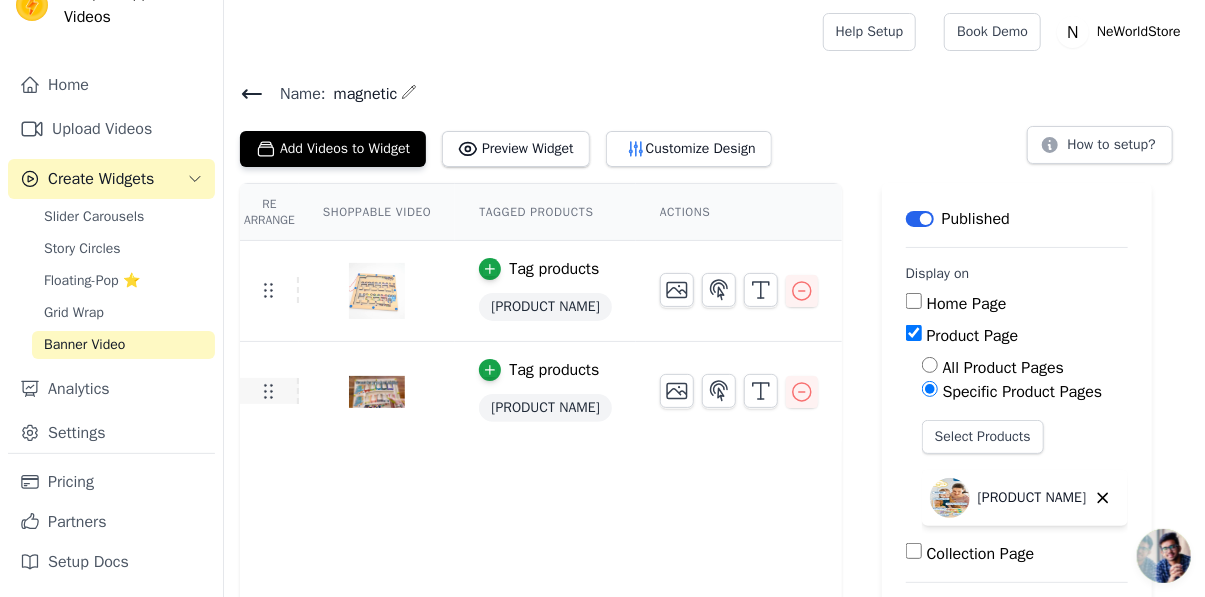 click 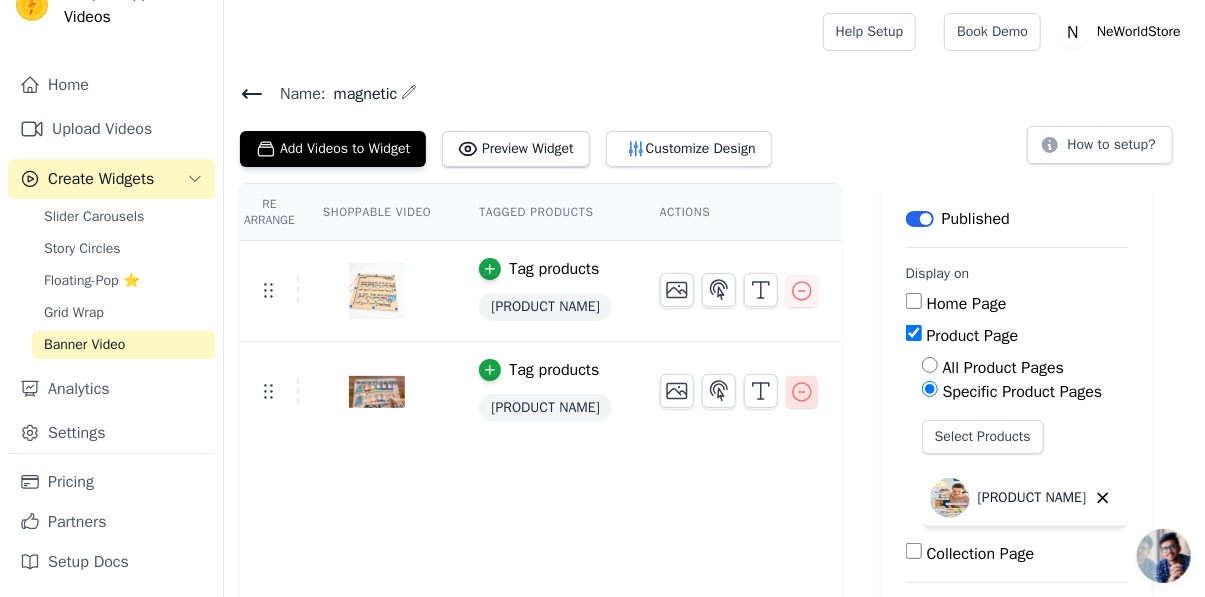 click 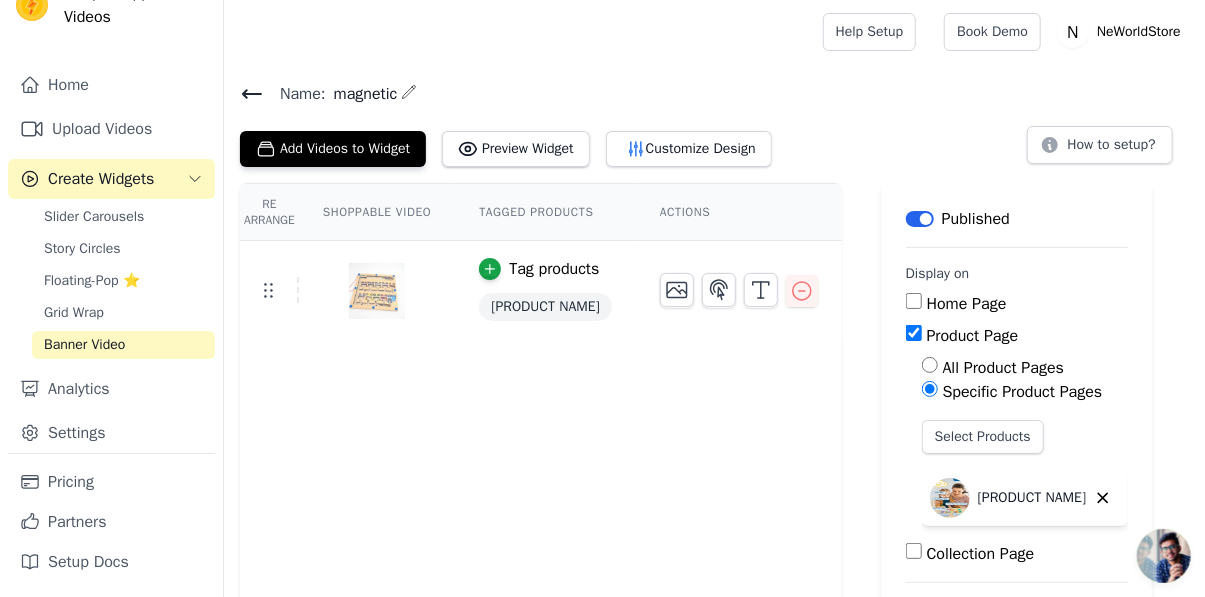 click on "Re Arrange   Shoppable Video   Tagged Products   Actions             Tag products   [PRODUCT NAME]" at bounding box center [541, 442] 